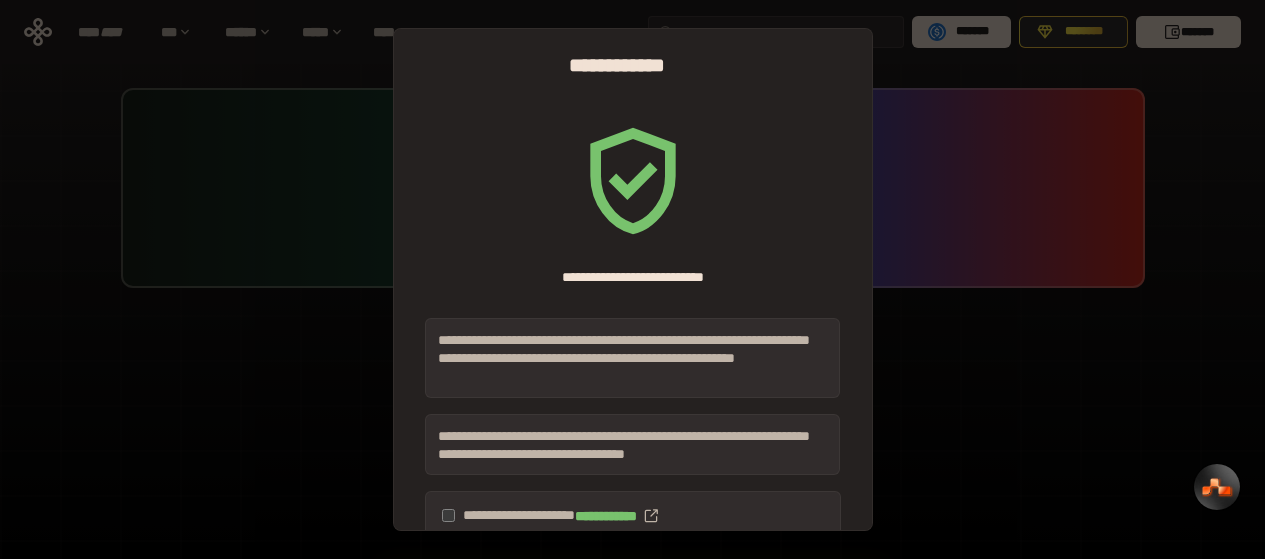 scroll, scrollTop: 0, scrollLeft: 0, axis: both 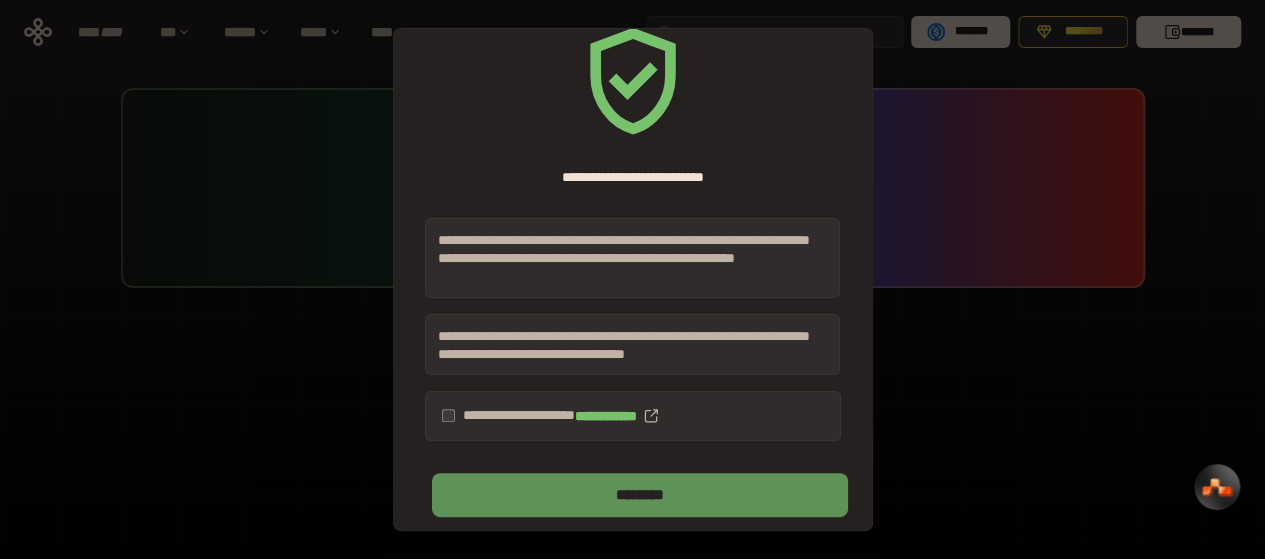 click on "********" at bounding box center (639, 495) 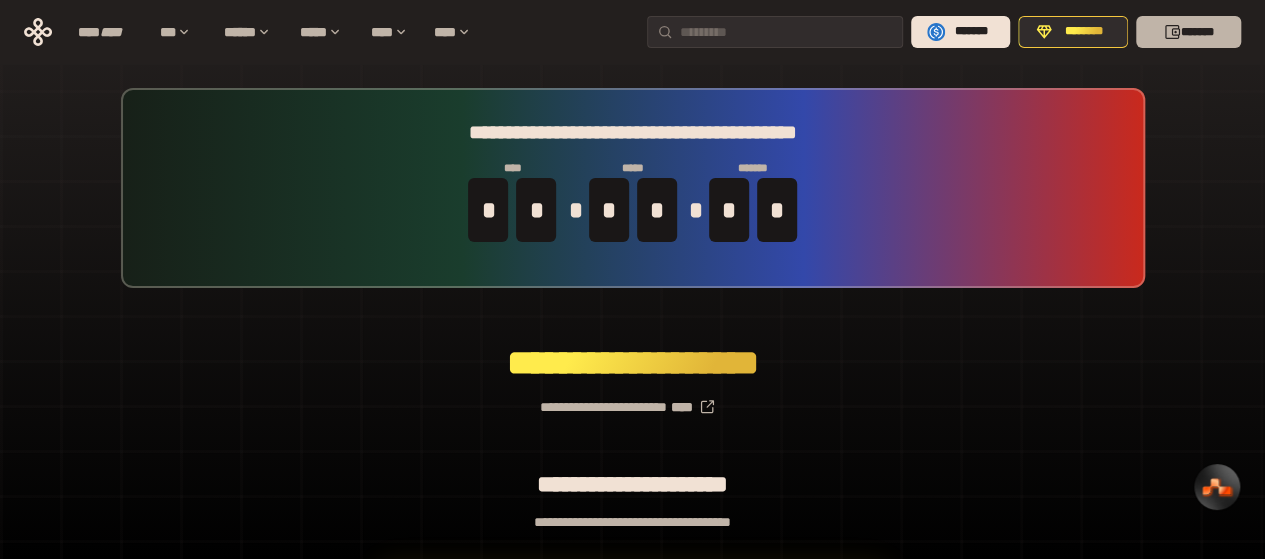click on "*******" at bounding box center [1188, 32] 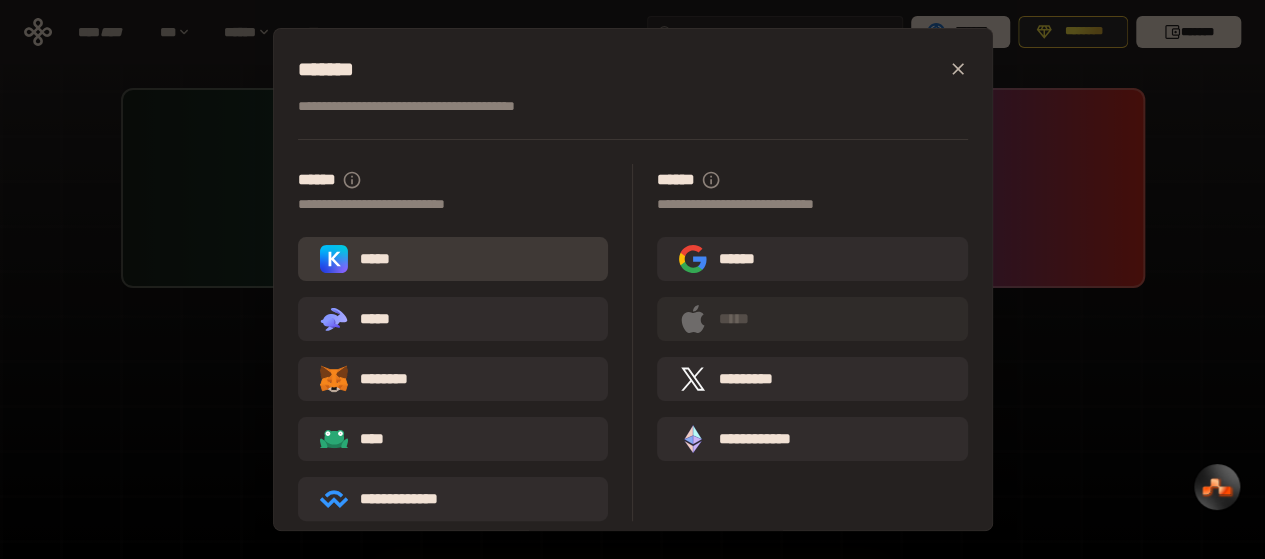 scroll, scrollTop: 30, scrollLeft: 0, axis: vertical 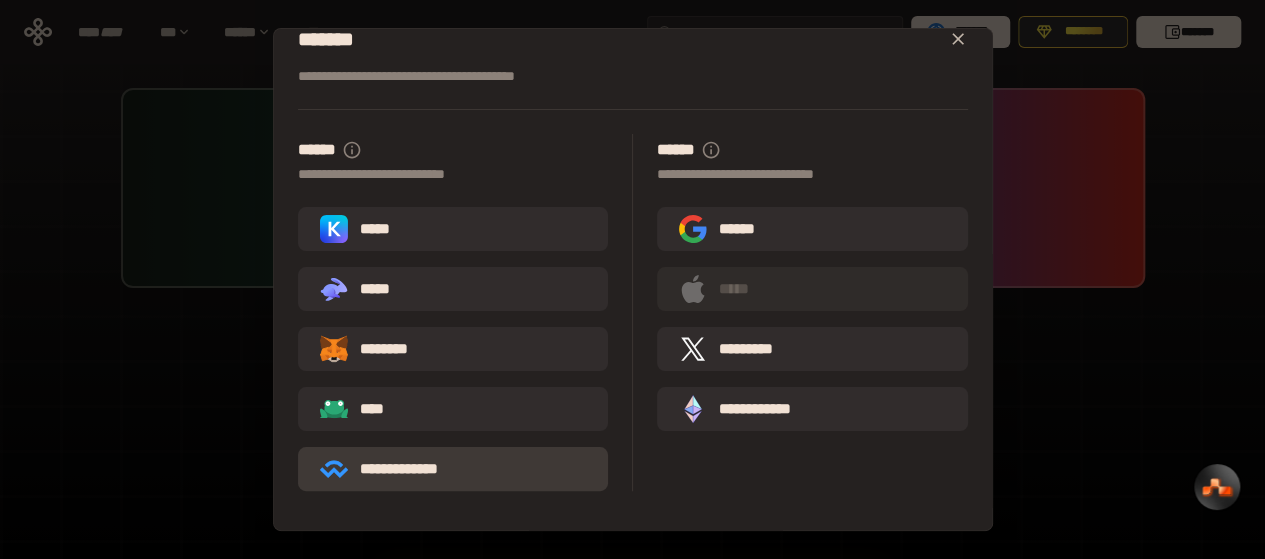 click on "**********" at bounding box center (393, 469) 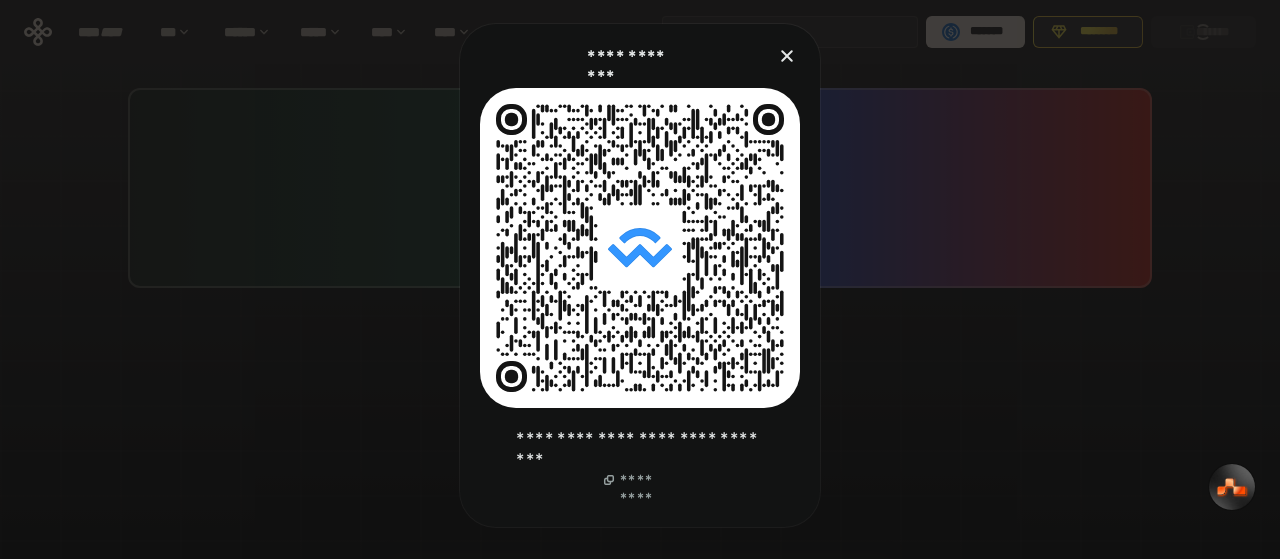 click at bounding box center [640, 279] 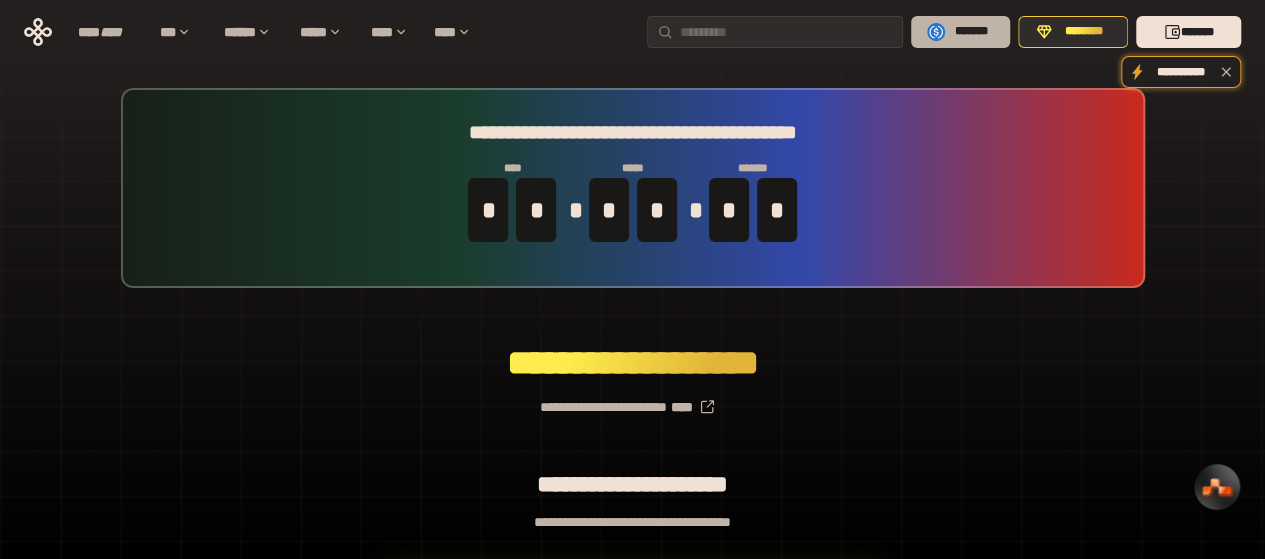 click on "*******" at bounding box center (971, 32) 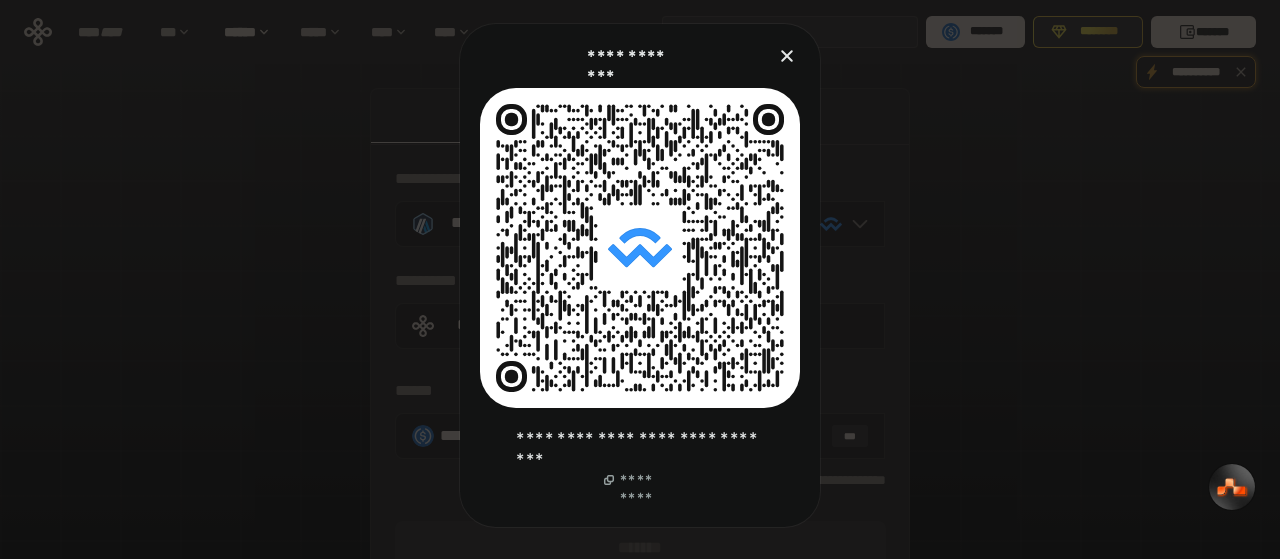 click 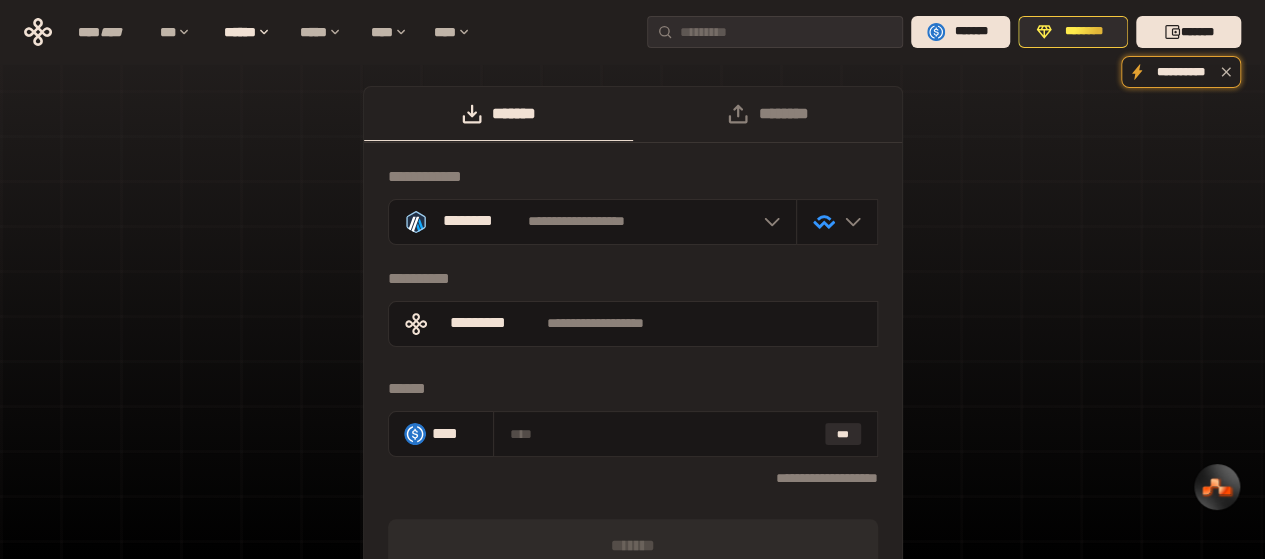scroll, scrollTop: 0, scrollLeft: 0, axis: both 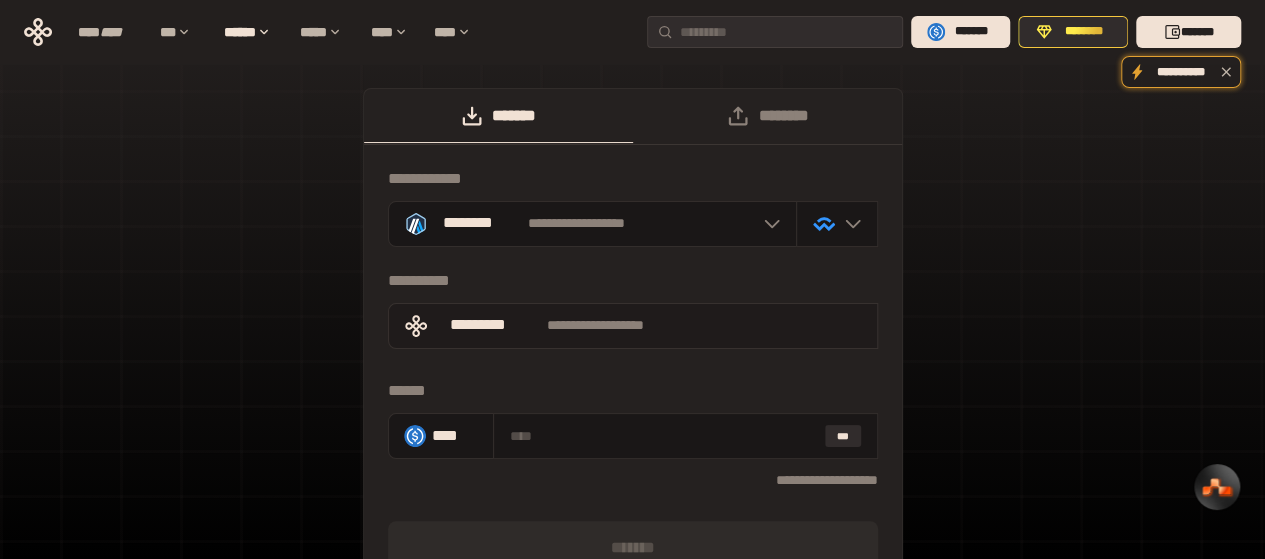 click on "**********" at bounding box center [633, 326] 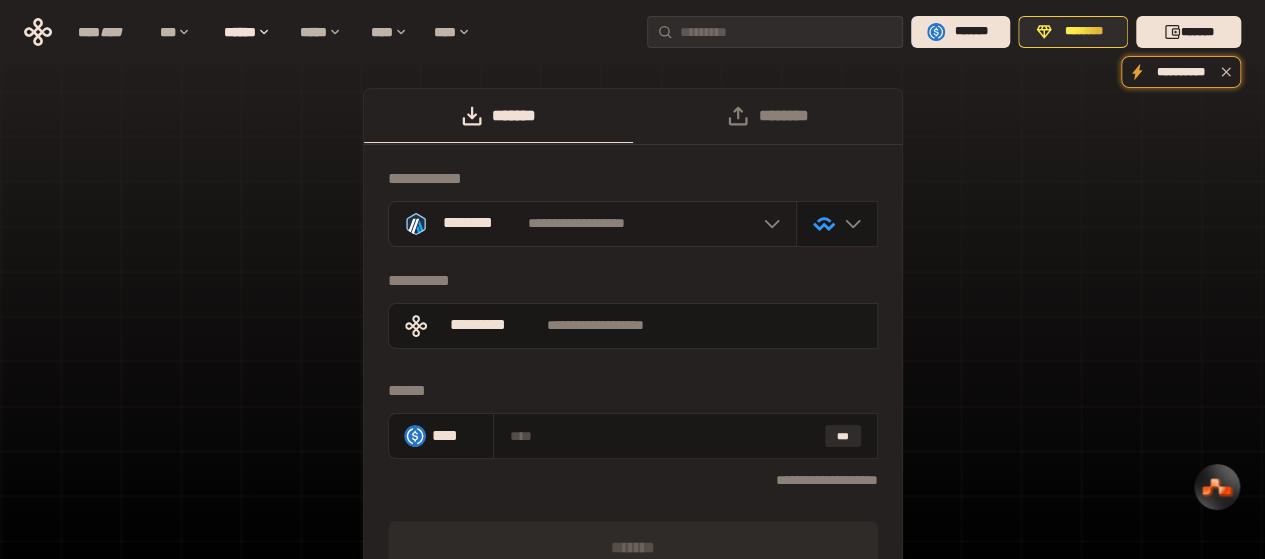 click on "**********" at bounding box center [592, 224] 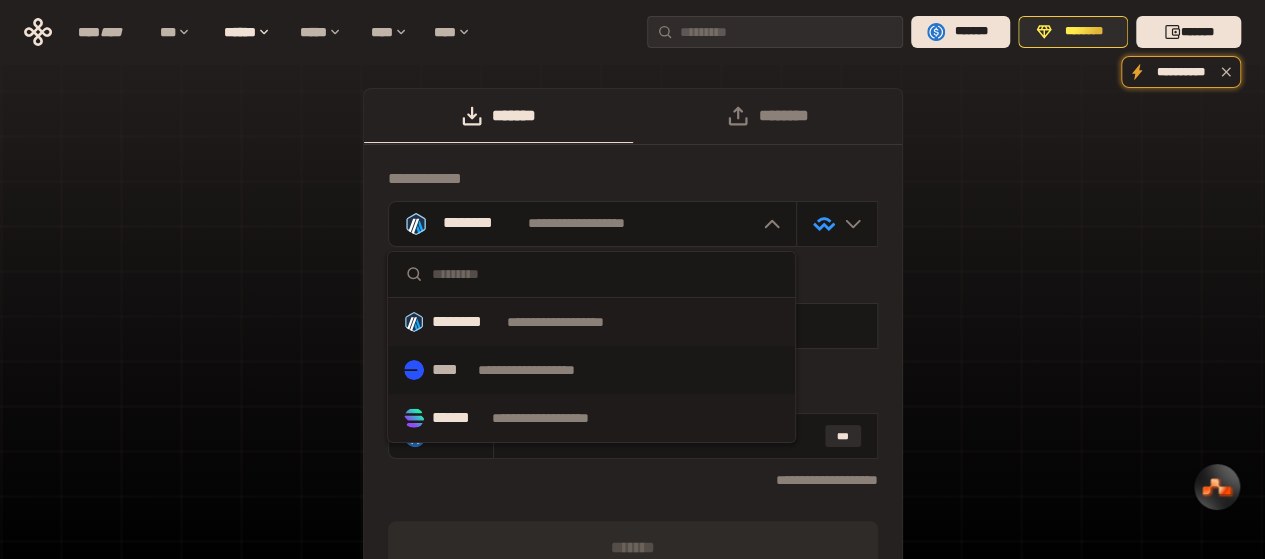 click on "**********" at bounding box center [559, 418] 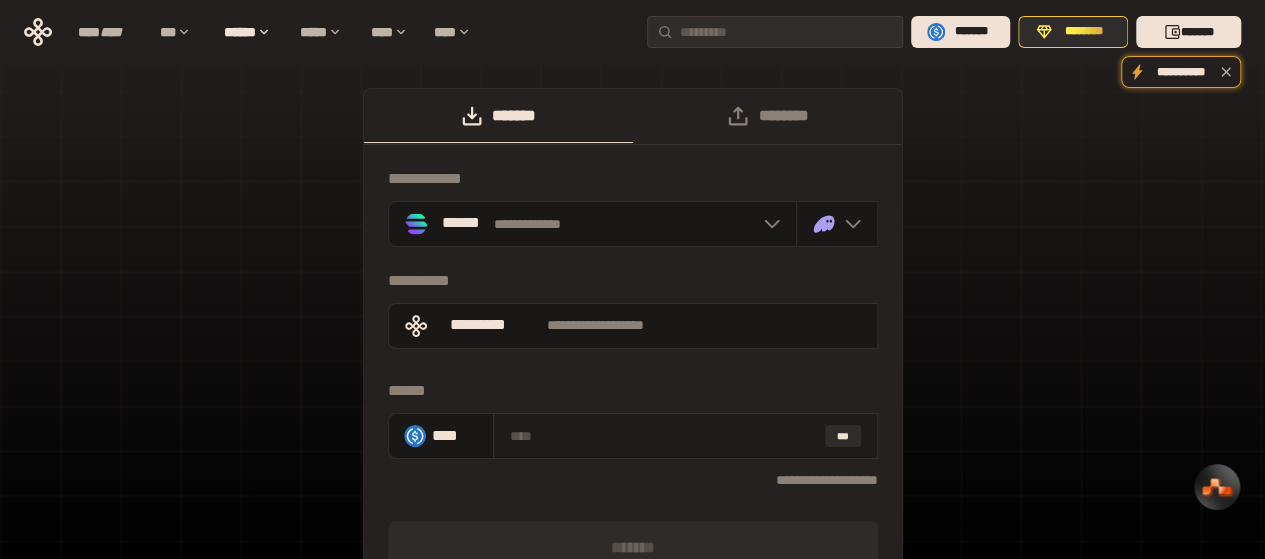 click at bounding box center [663, 436] 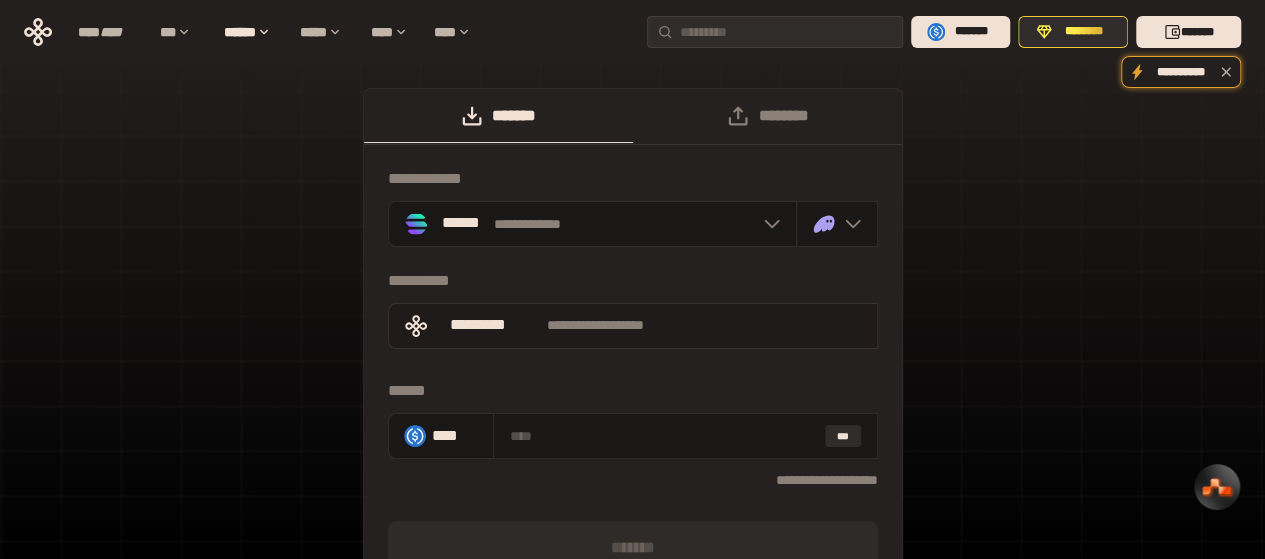click on "**********" at bounding box center [595, 326] 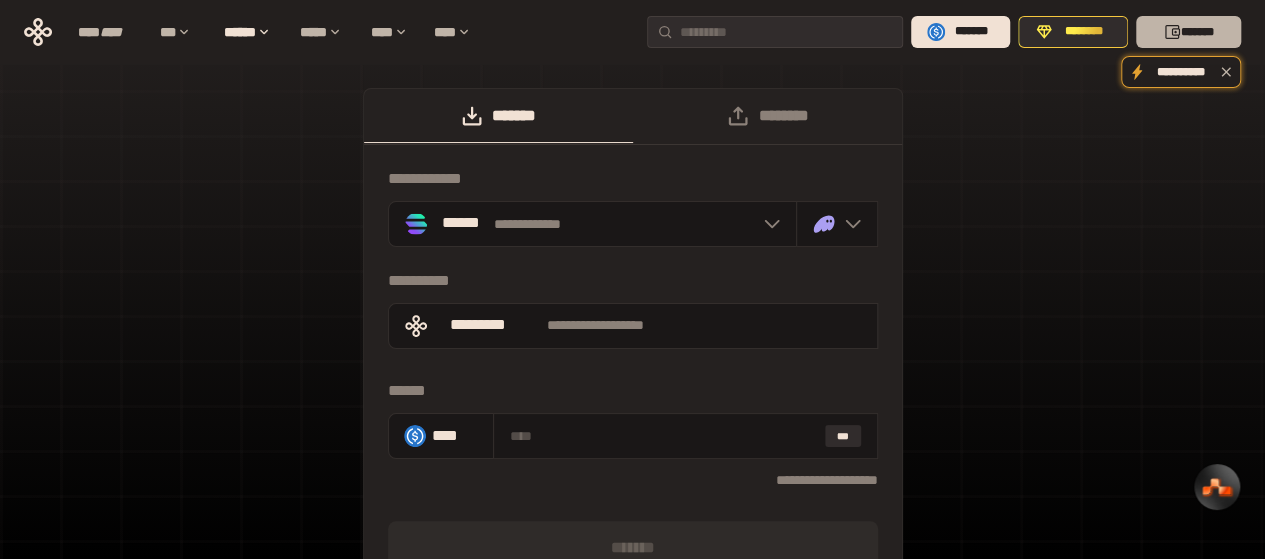 click on "*******" at bounding box center [1188, 32] 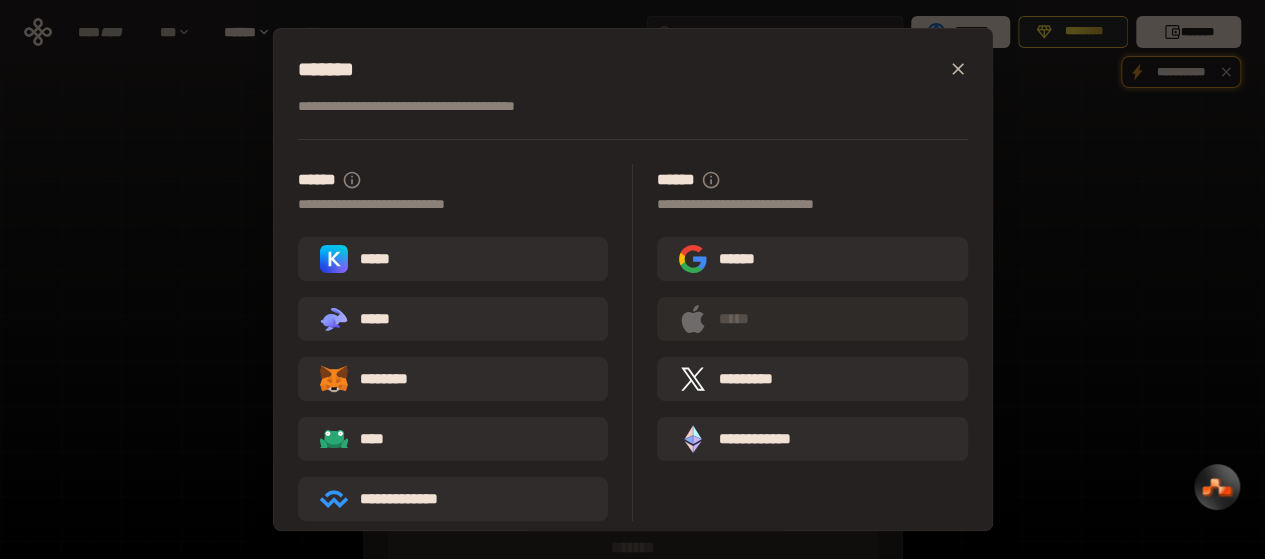 click 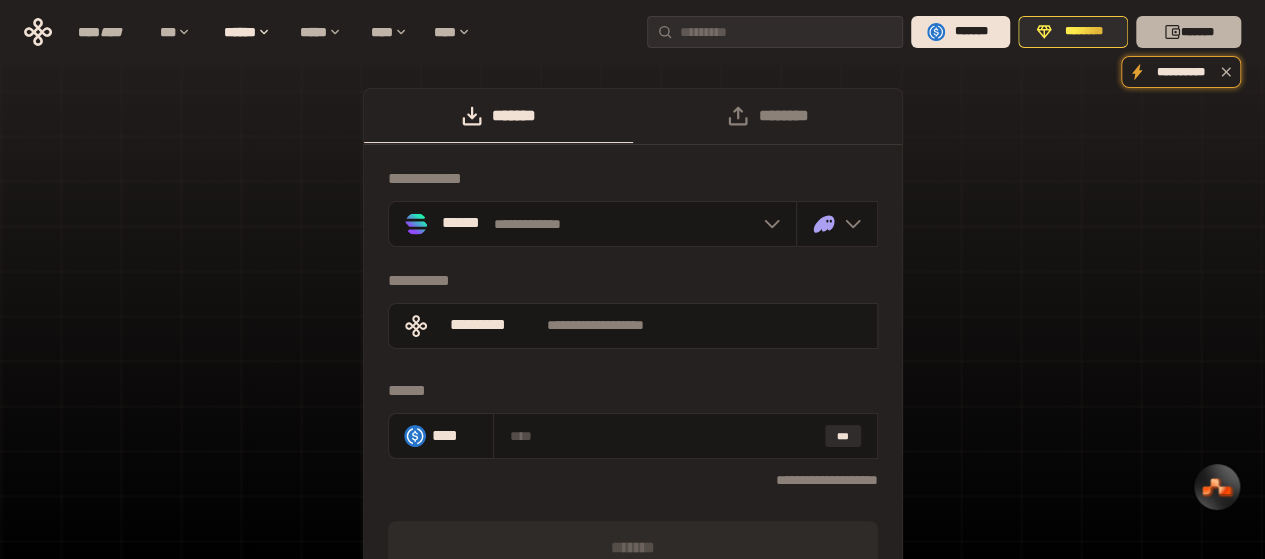 click on "*******" at bounding box center (1188, 32) 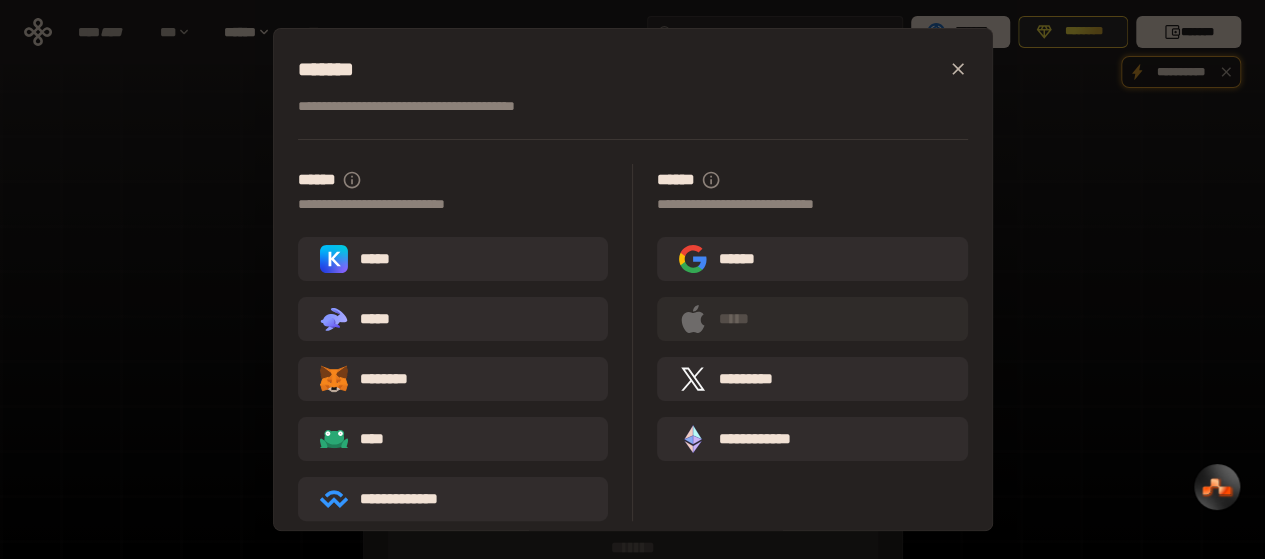 click on "**********" at bounding box center [632, 279] 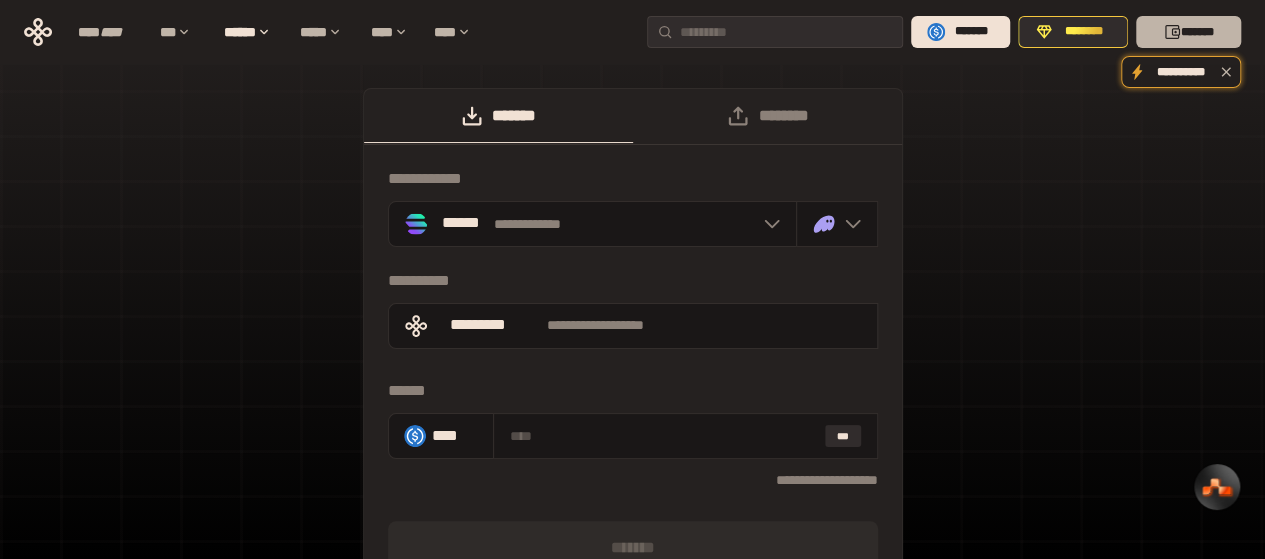 click on "*******" at bounding box center (1188, 32) 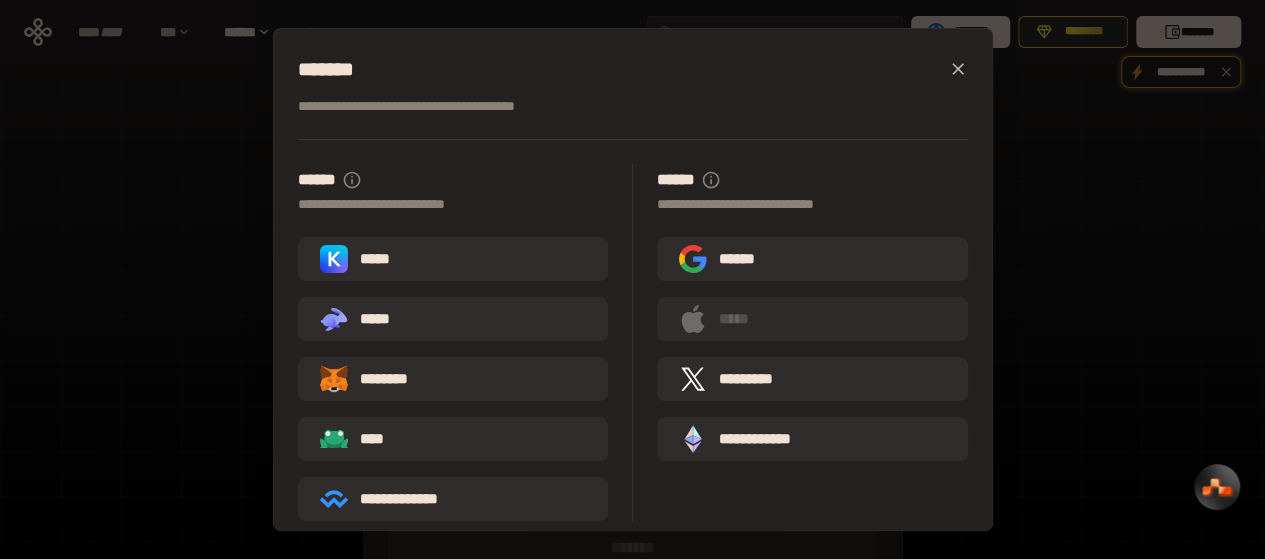 click on "**********" at bounding box center [632, 279] 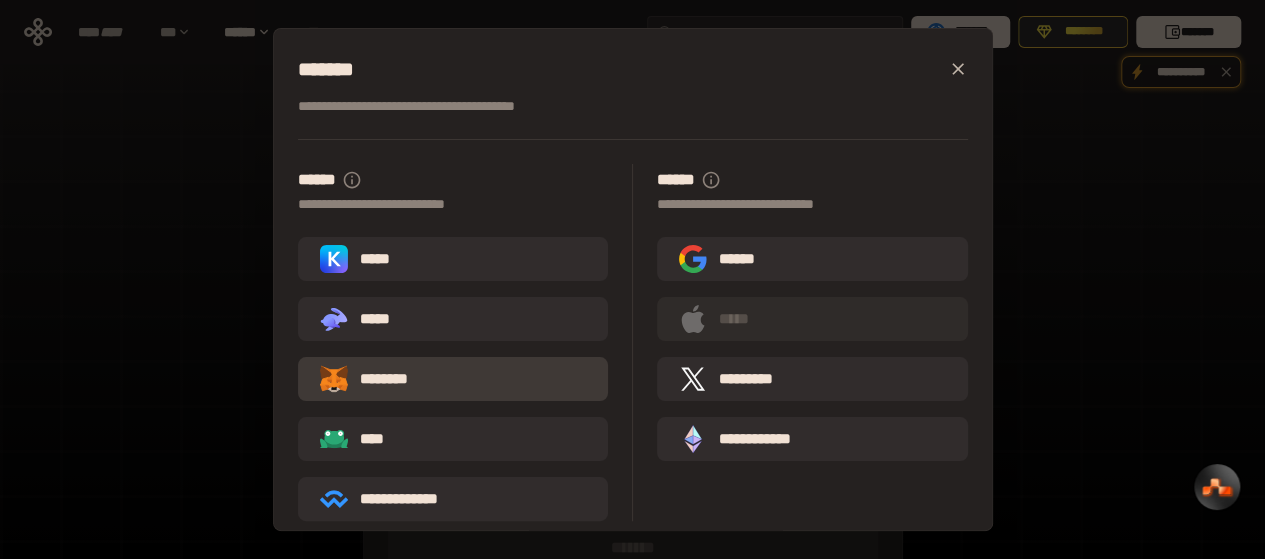 click on "********" at bounding box center (453, 379) 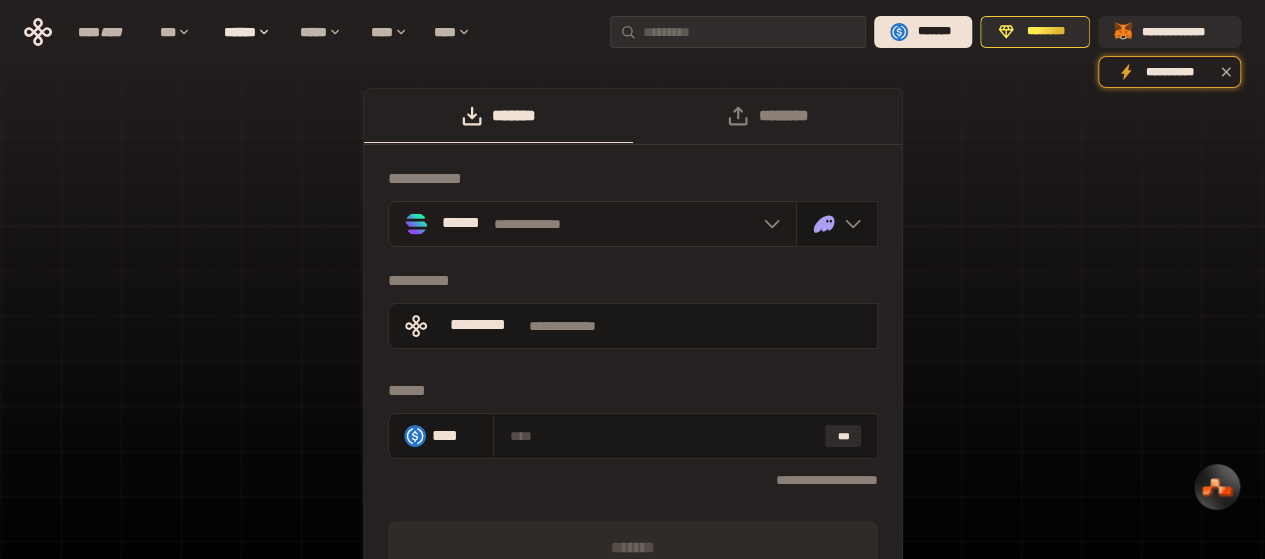 click on "**********" at bounding box center (592, 224) 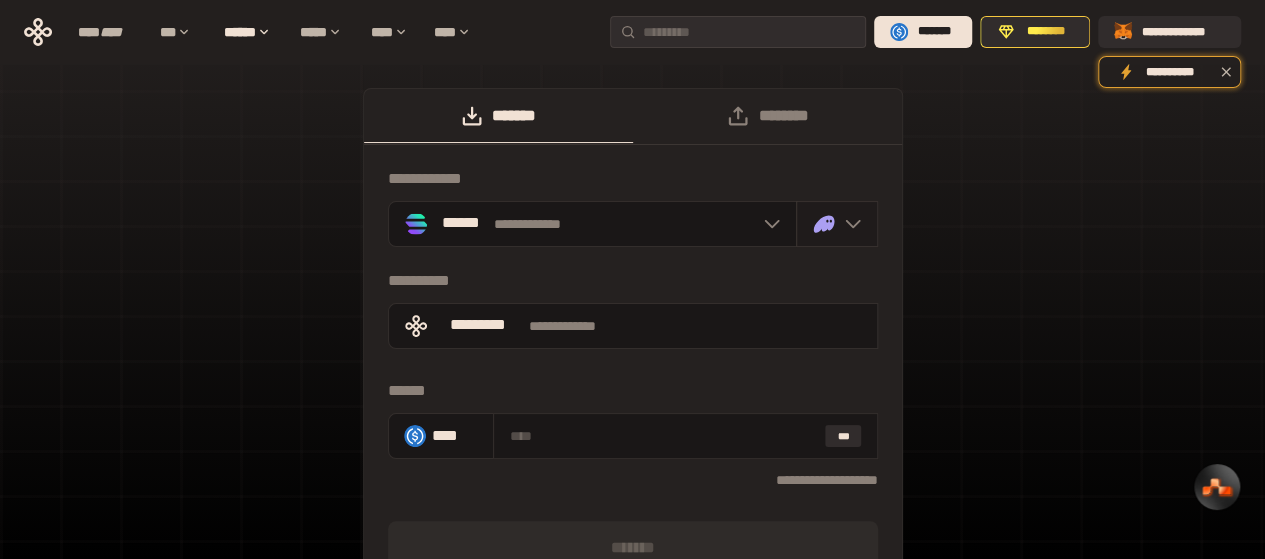 click 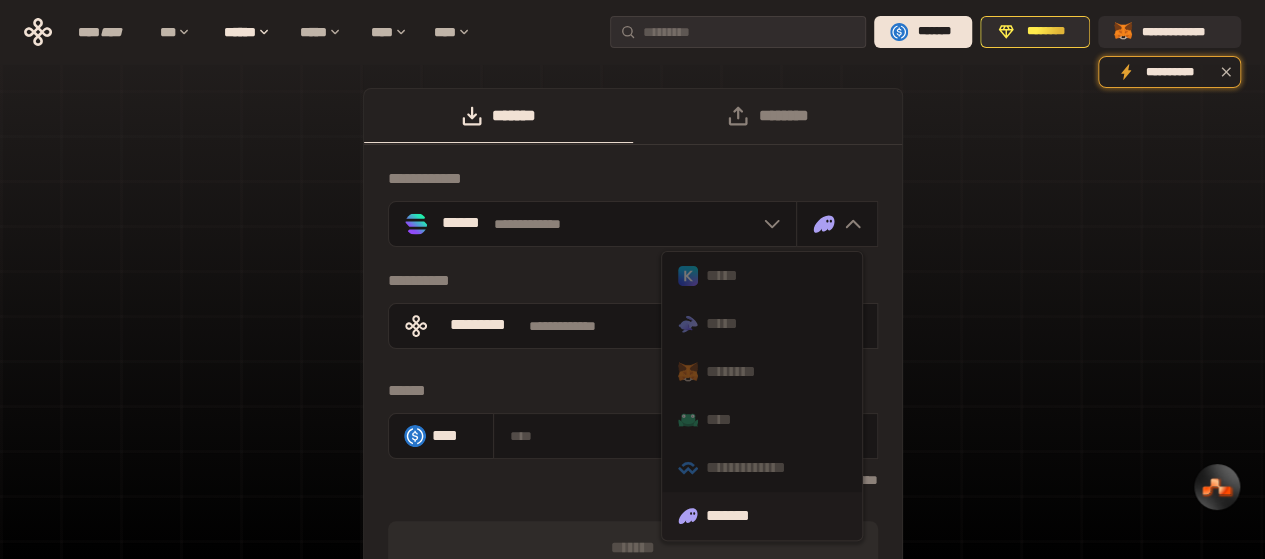 click on "**********" at bounding box center (632, 402) 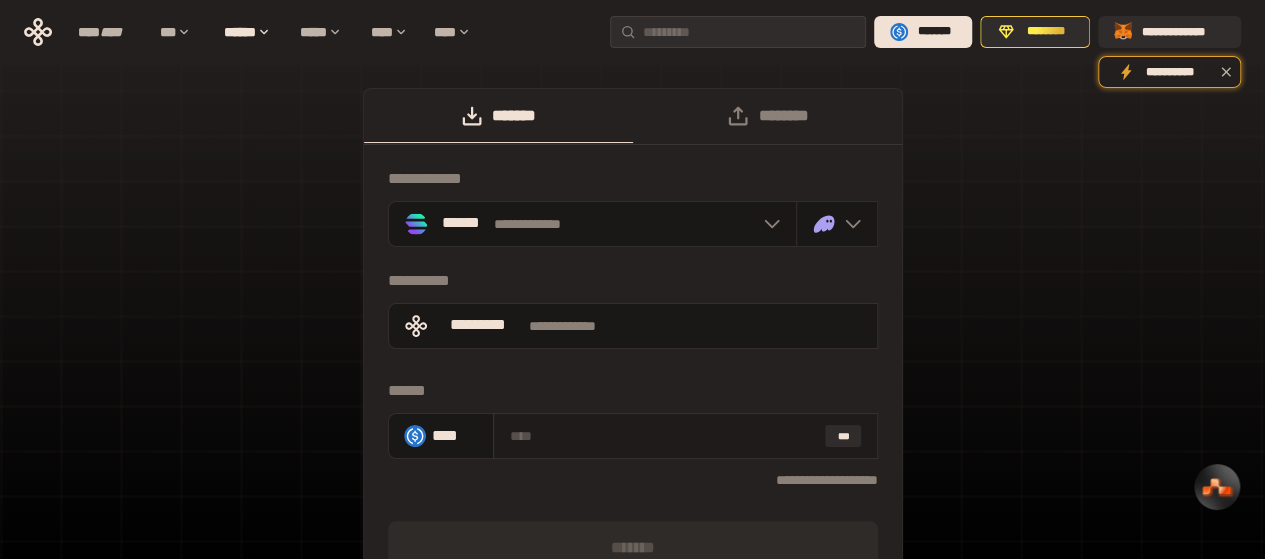 click at bounding box center [663, 436] 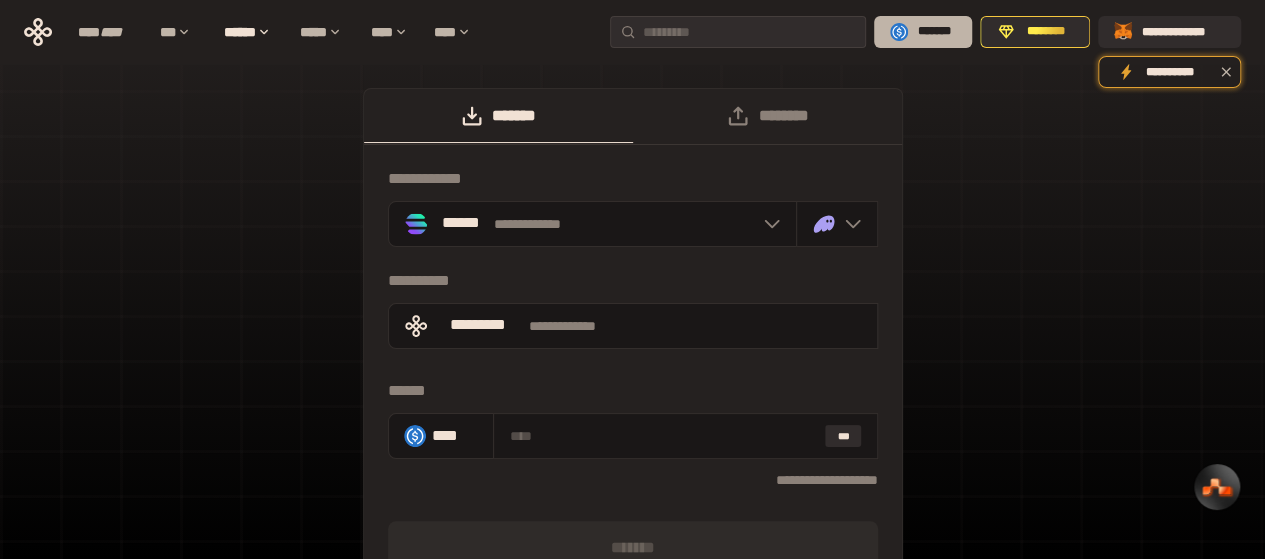 click 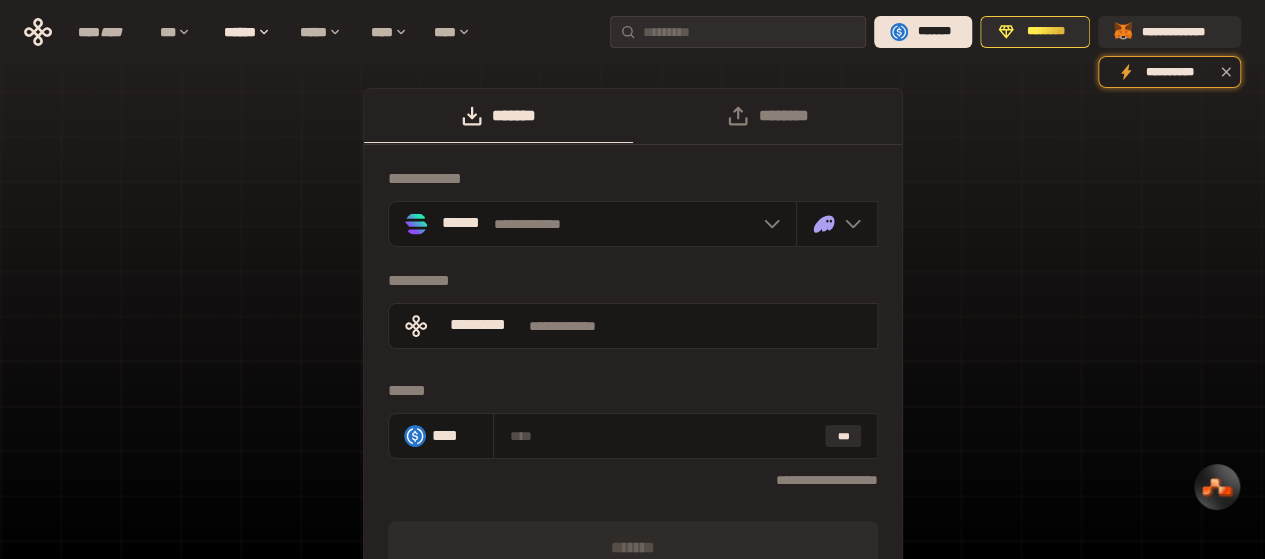 click on "**********" at bounding box center (632, 402) 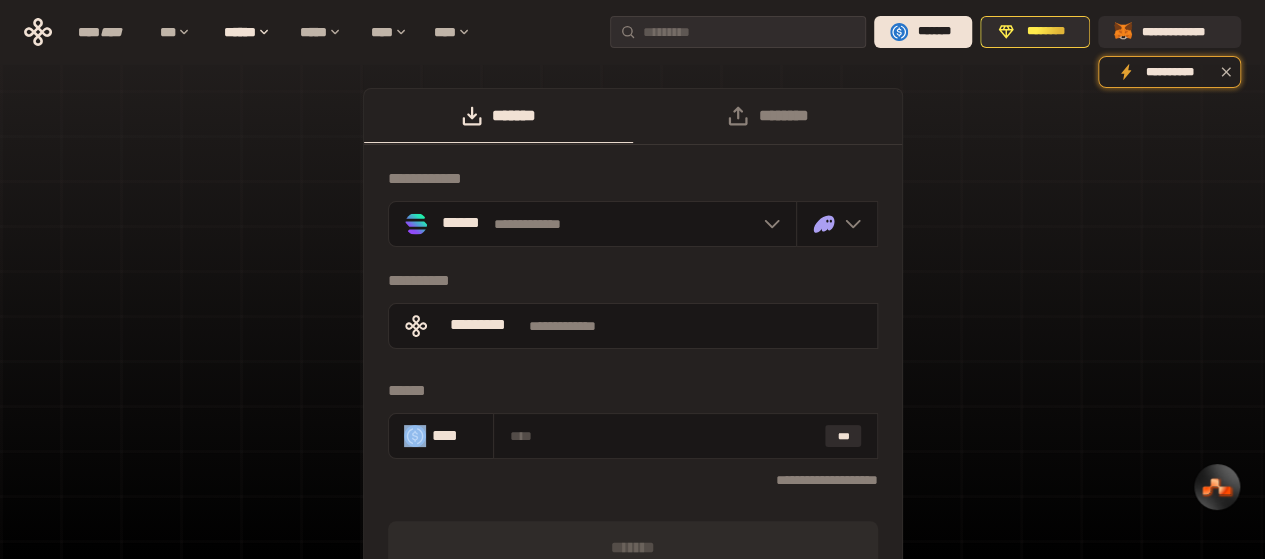 click on "**********" at bounding box center (632, 402) 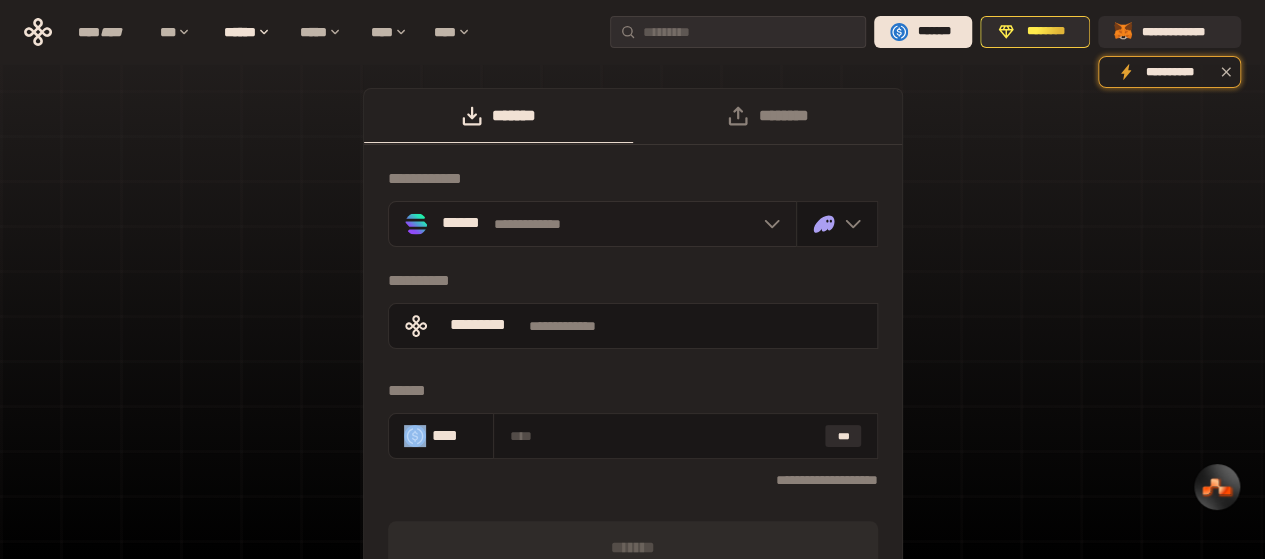 click on "**********" at bounding box center [592, 224] 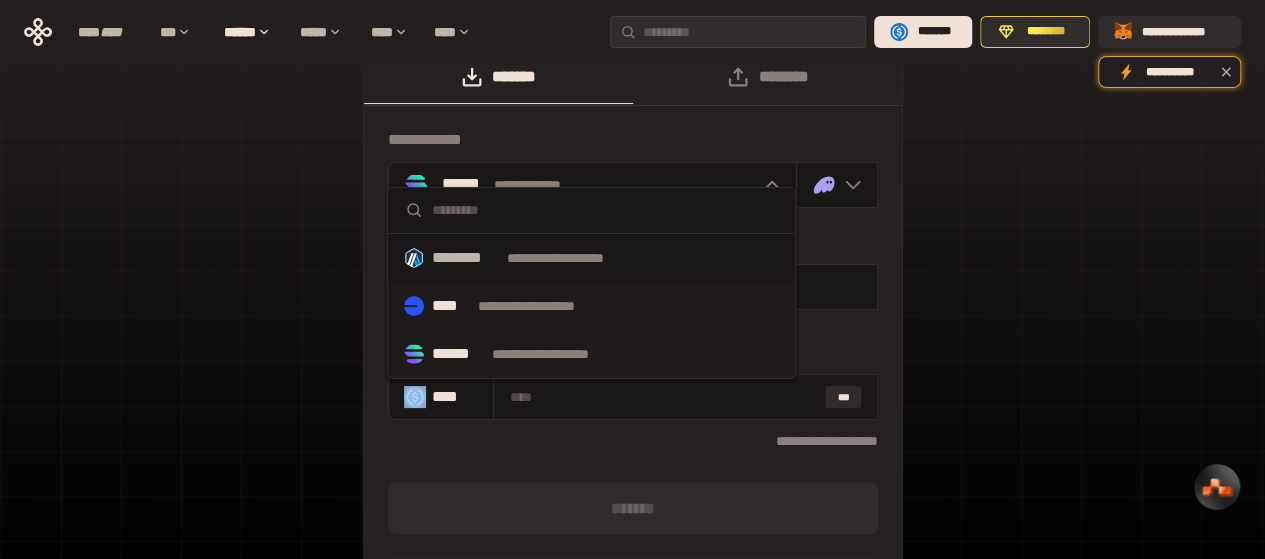 scroll, scrollTop: 27, scrollLeft: 0, axis: vertical 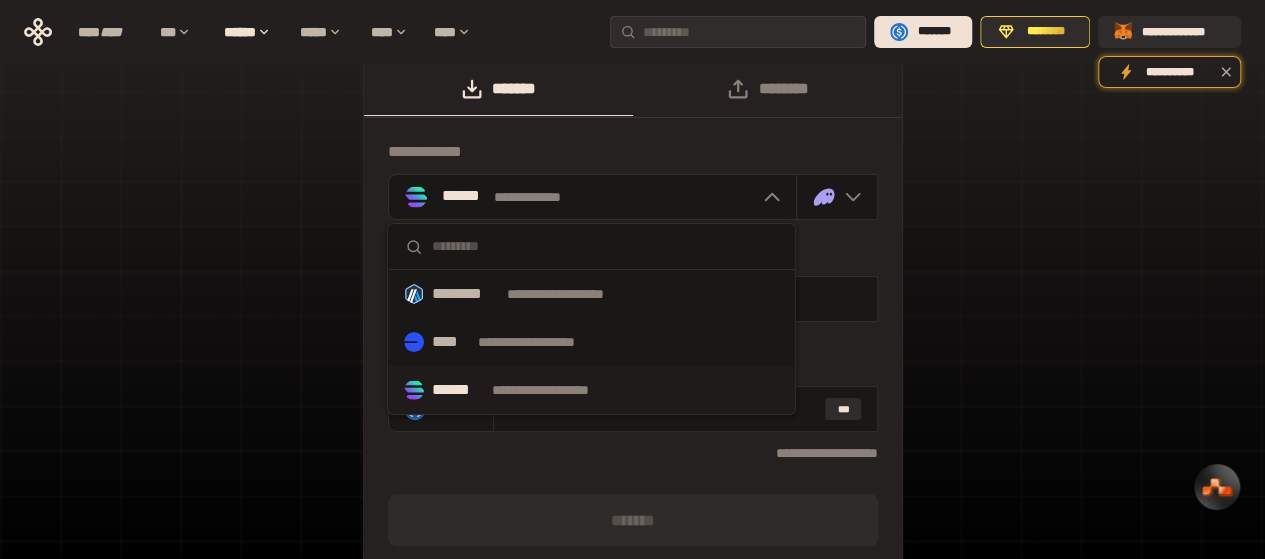 click on "**********" at bounding box center [632, 375] 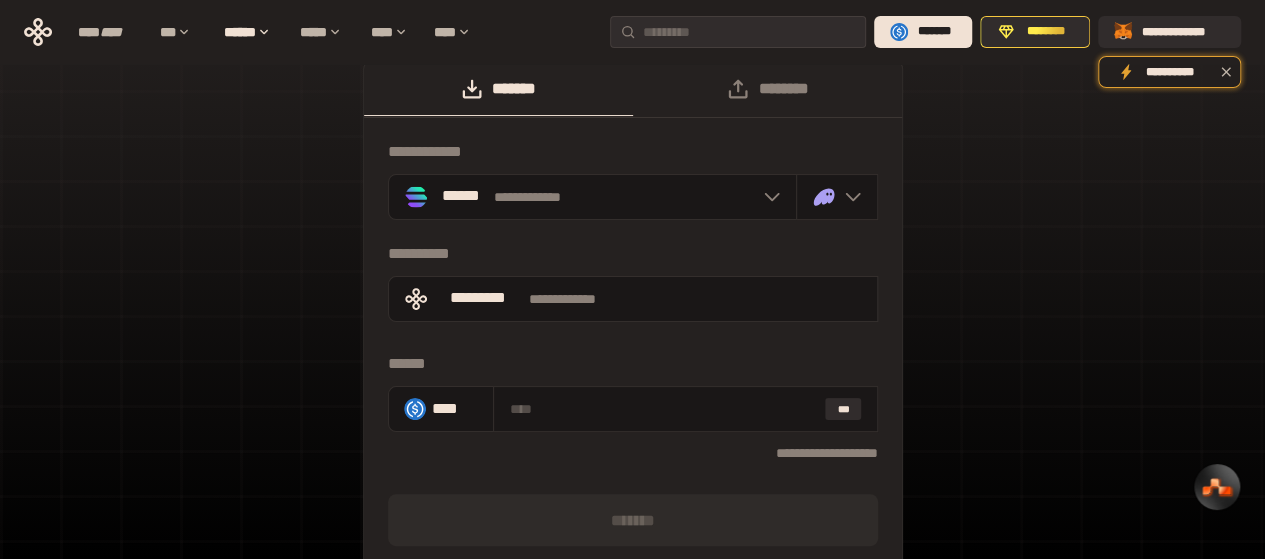 click on "**********" at bounding box center (632, 375) 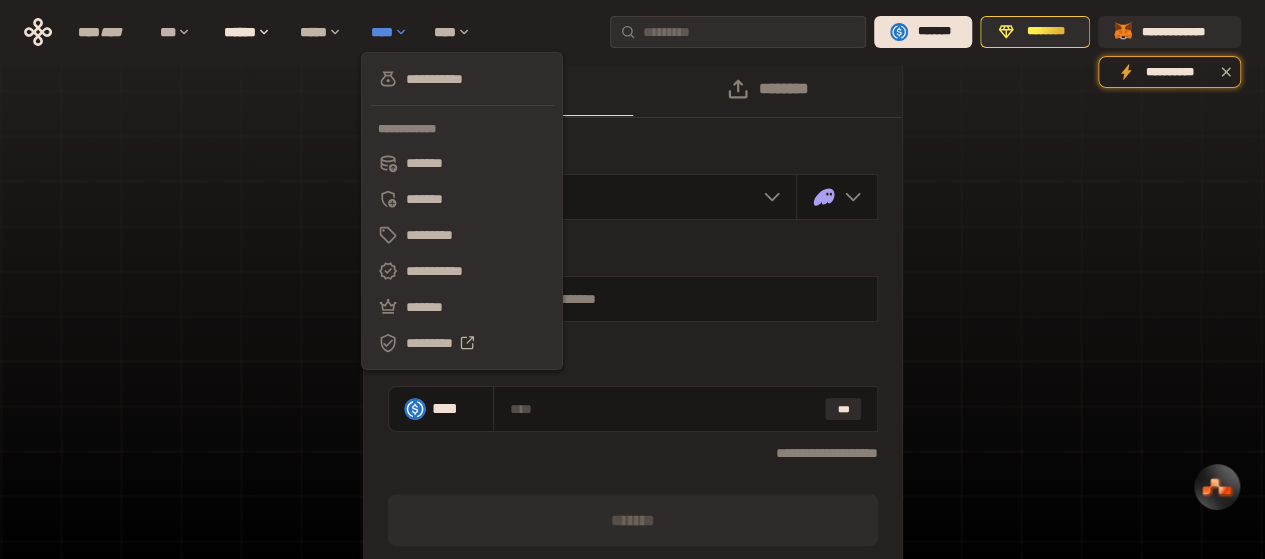 click on "****" at bounding box center (392, 32) 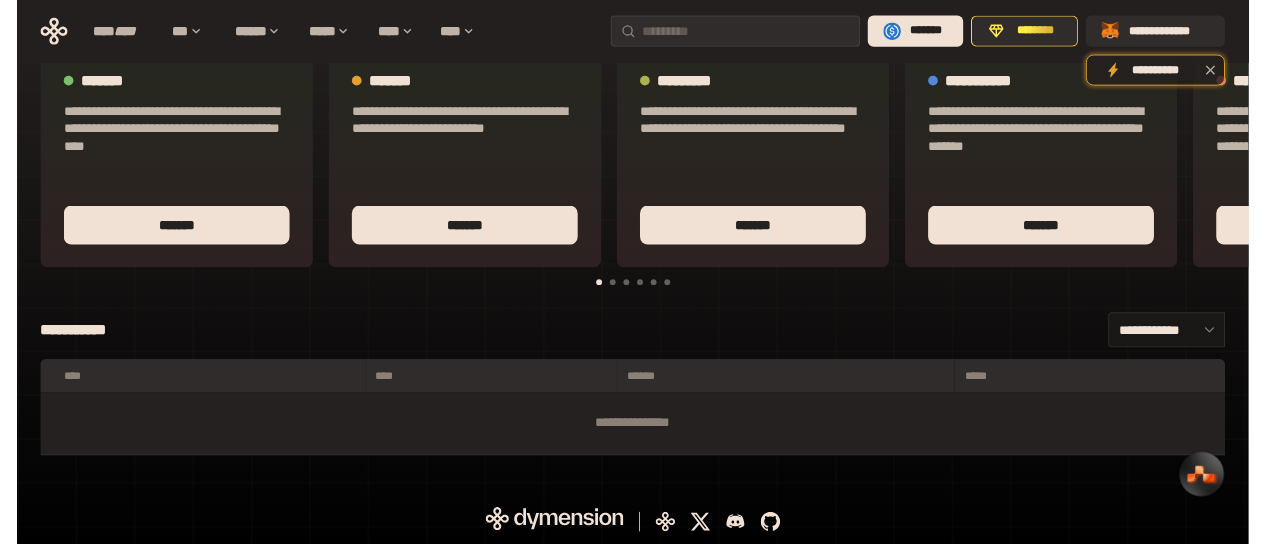 scroll, scrollTop: 0, scrollLeft: 0, axis: both 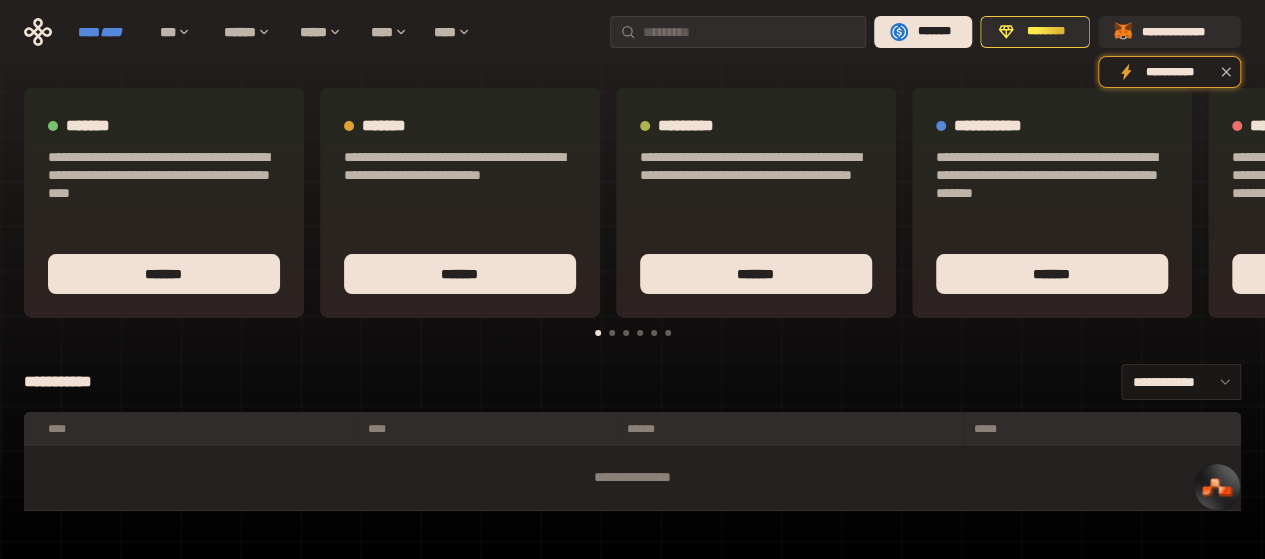 click on "****" at bounding box center [111, 32] 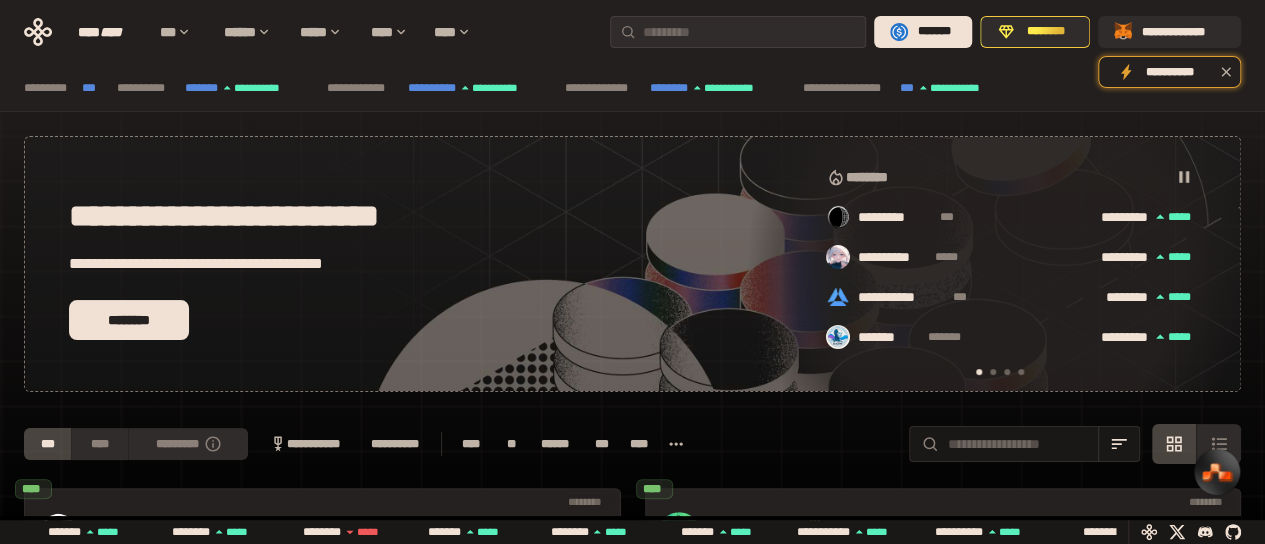 scroll, scrollTop: 0, scrollLeft: 16, axis: horizontal 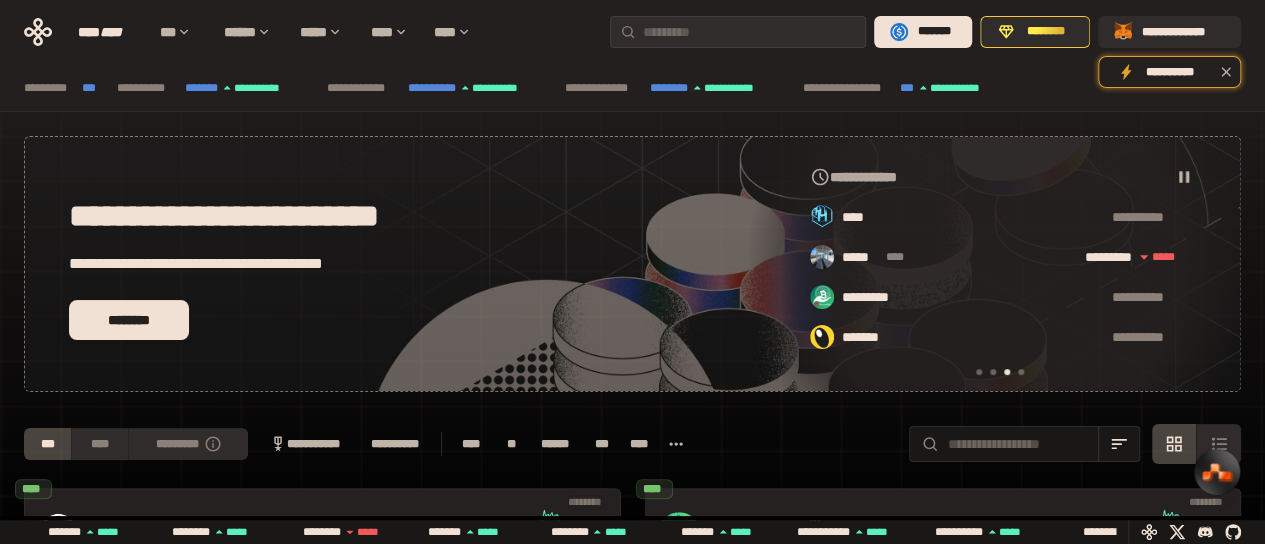 click 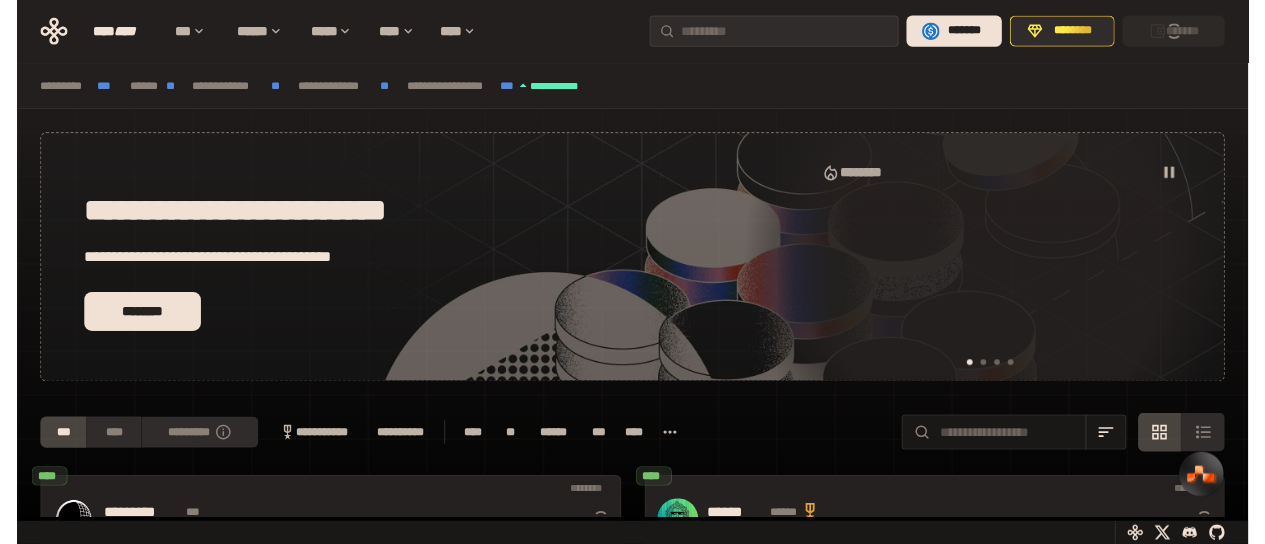 scroll, scrollTop: 0, scrollLeft: 0, axis: both 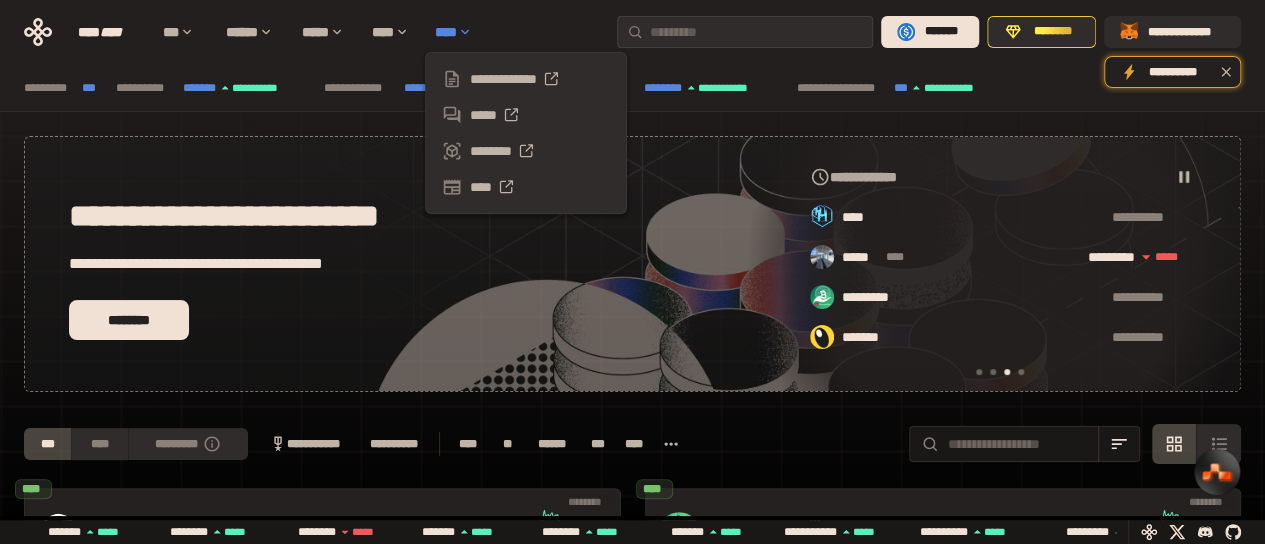 click on "****" at bounding box center [457, 32] 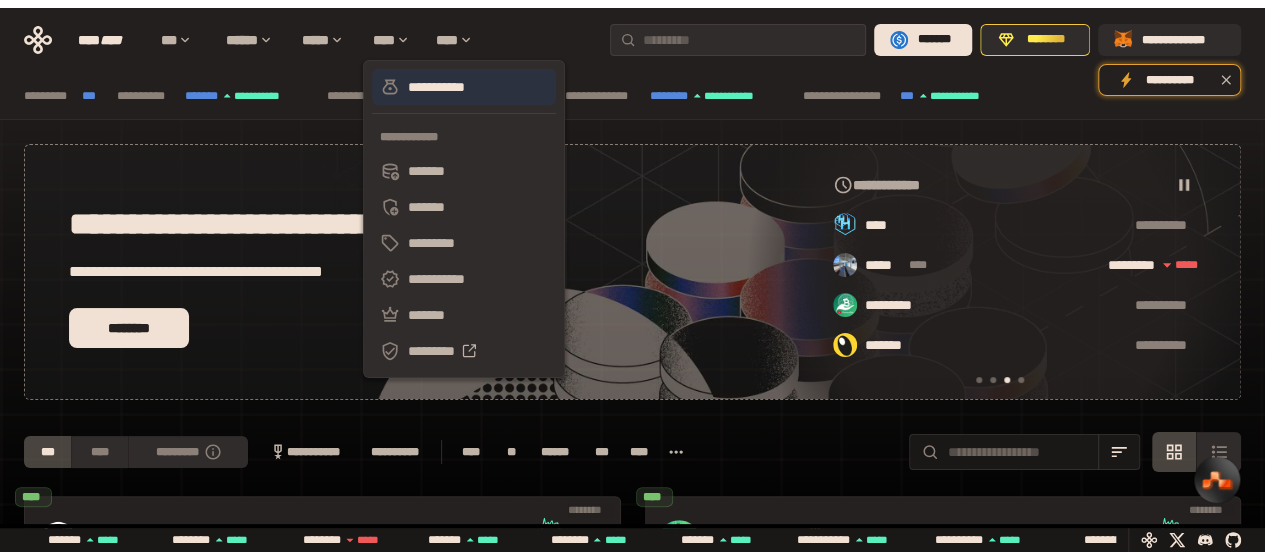 scroll, scrollTop: 0, scrollLeft: 856, axis: horizontal 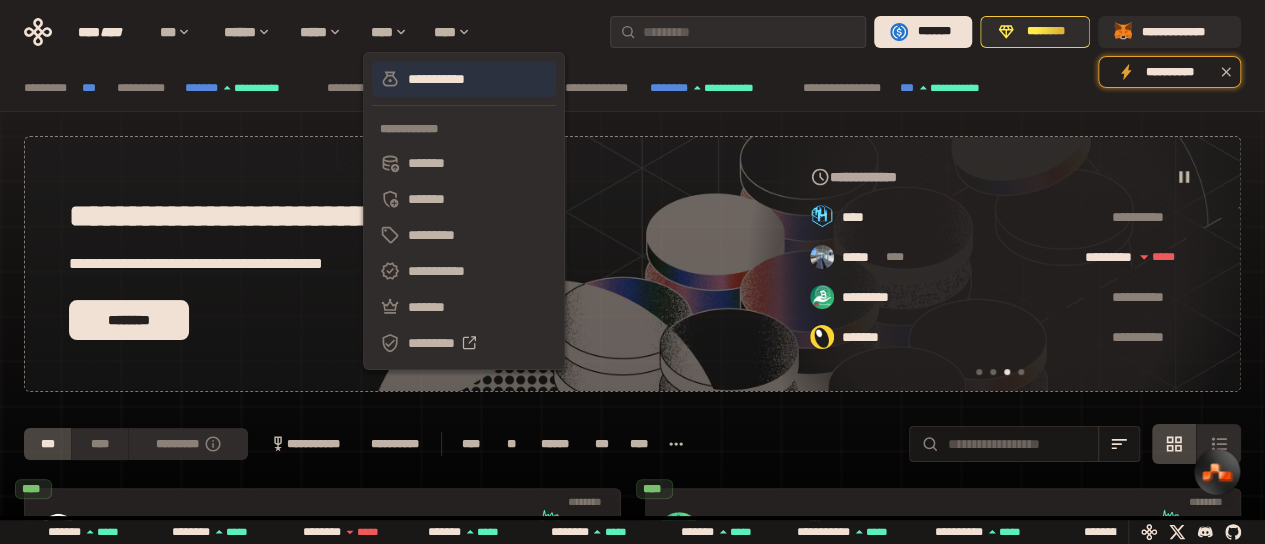 click on "**********" at bounding box center (464, 79) 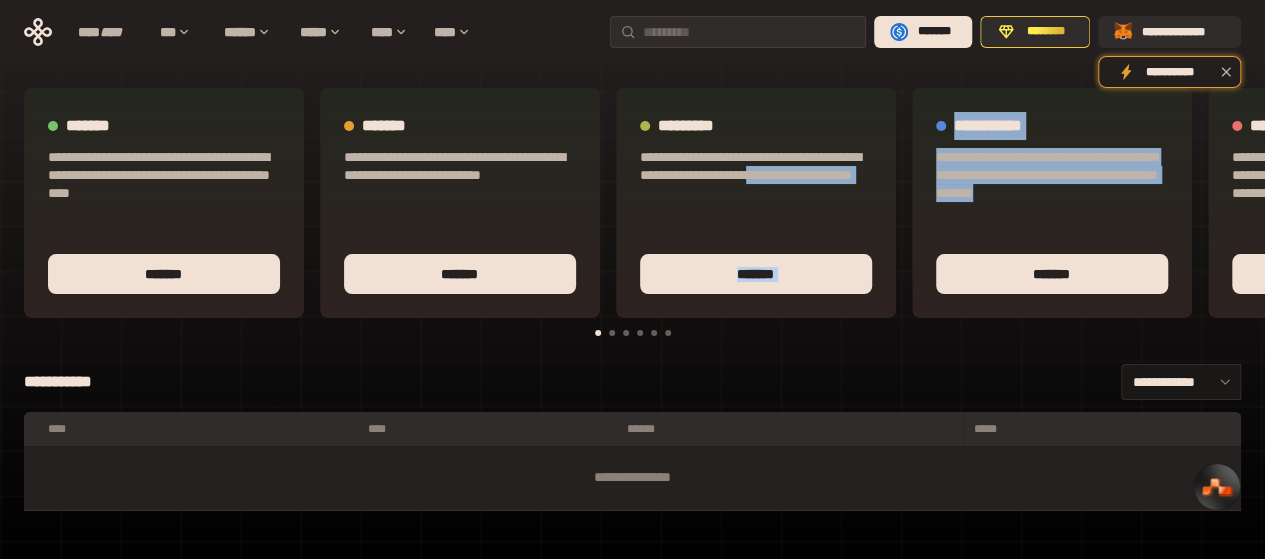 drag, startPoint x: 1147, startPoint y: 205, endPoint x: 493, endPoint y: 220, distance: 654.172 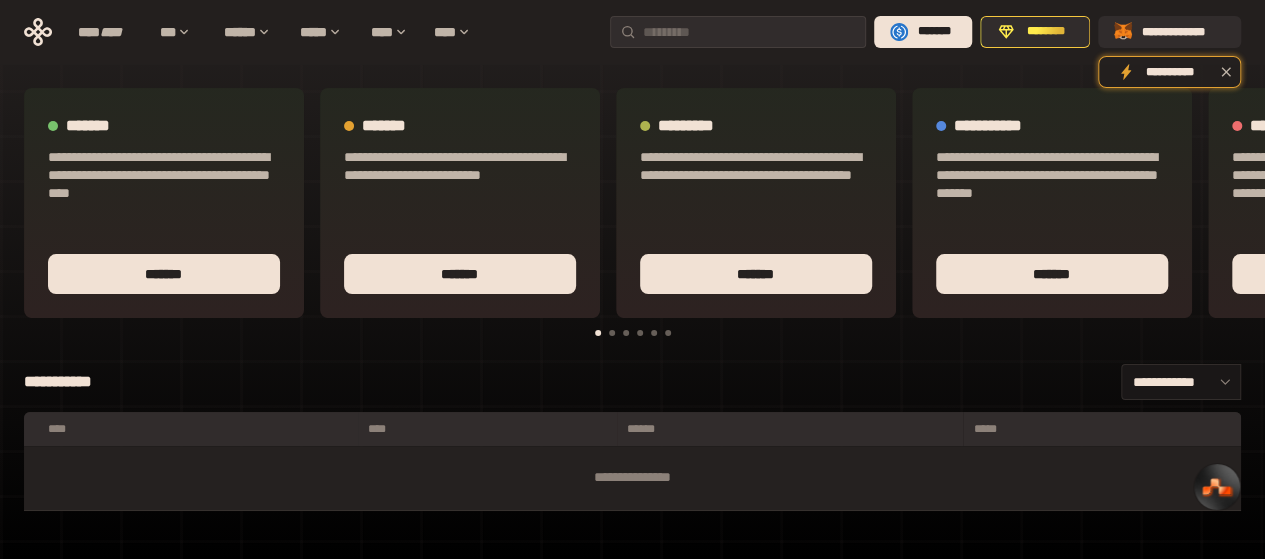 click on "**********" at bounding box center (632, 382) 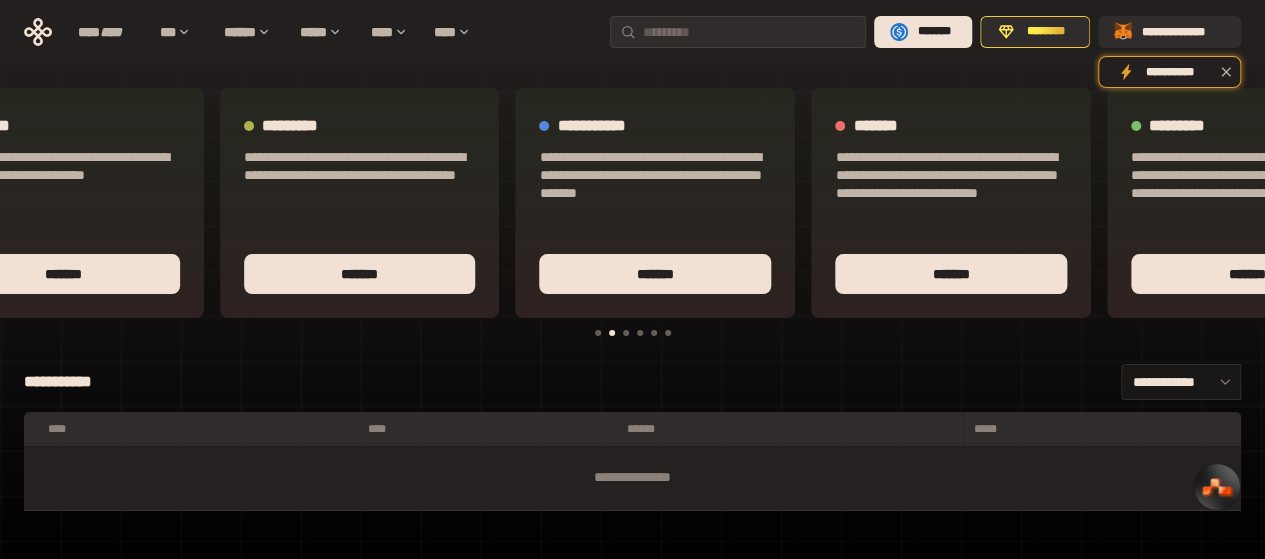 scroll, scrollTop: 0, scrollLeft: 419, axis: horizontal 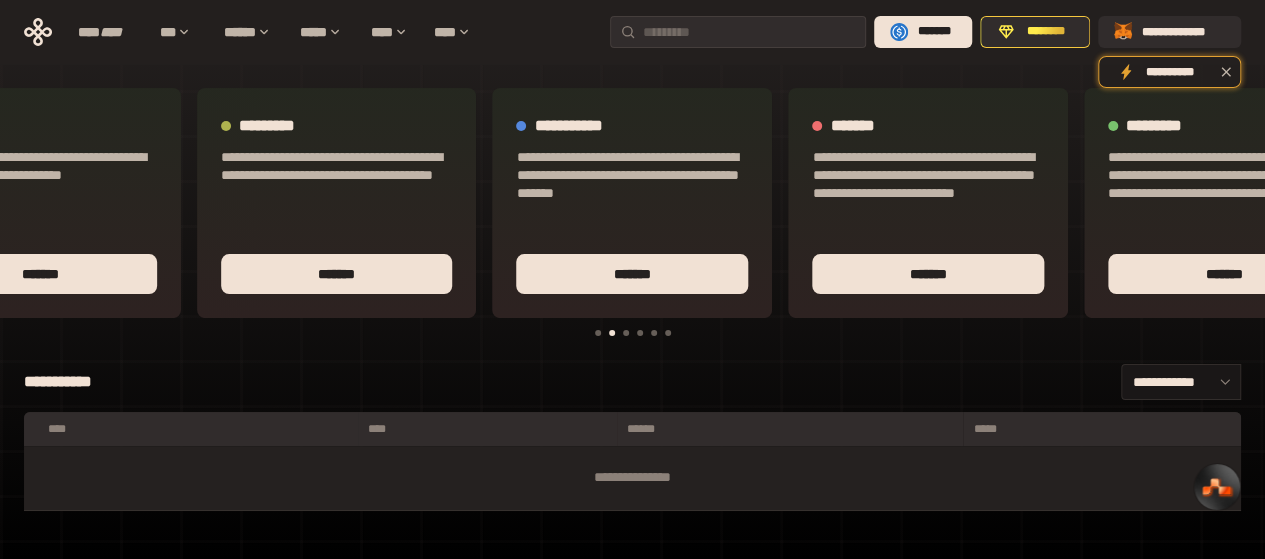 click at bounding box center [626, 333] 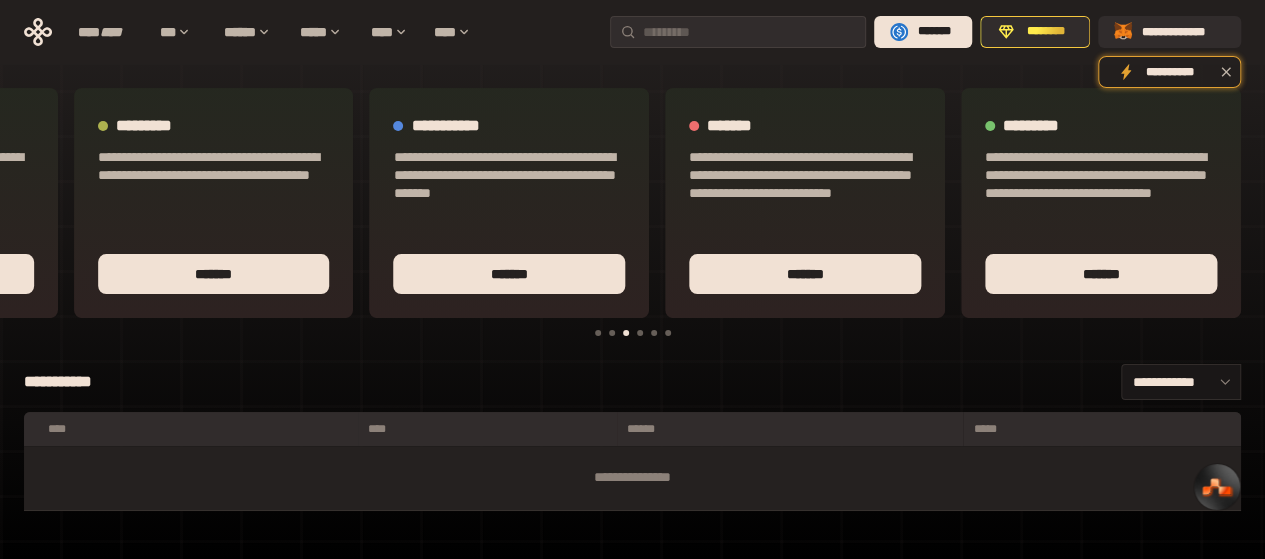 click at bounding box center [640, 333] 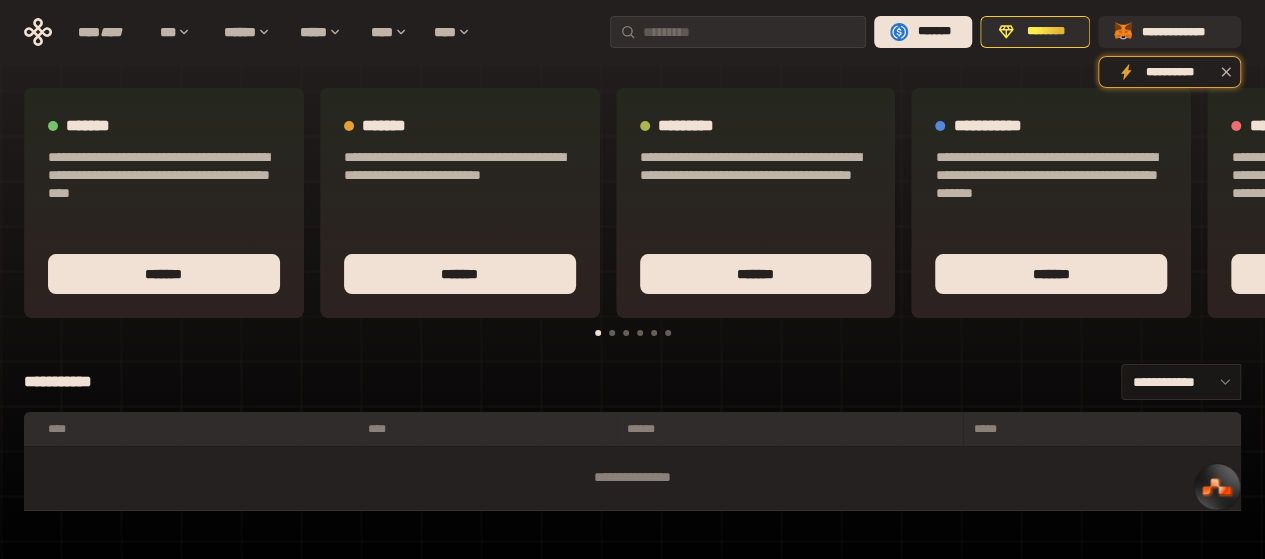 scroll, scrollTop: 0, scrollLeft: 0, axis: both 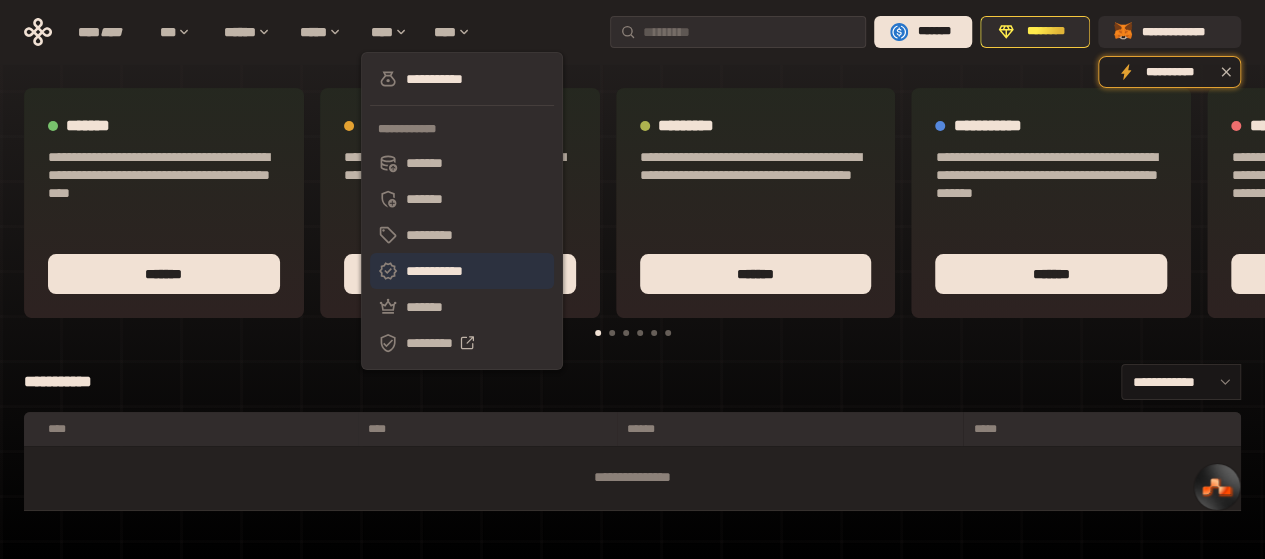 click on "**********" at bounding box center (462, 271) 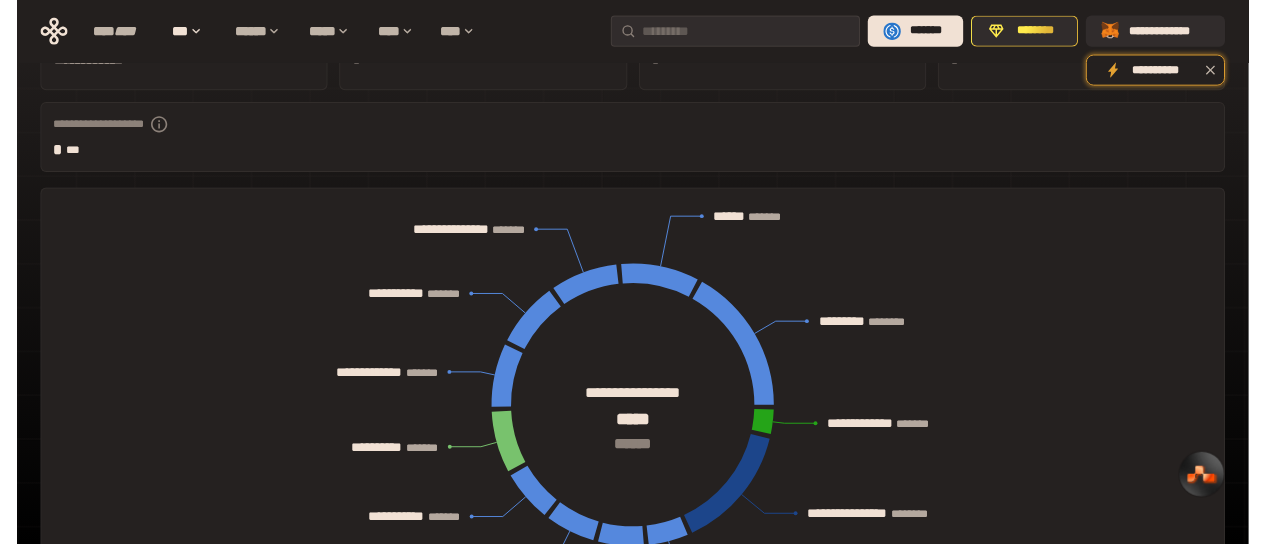 scroll, scrollTop: 0, scrollLeft: 0, axis: both 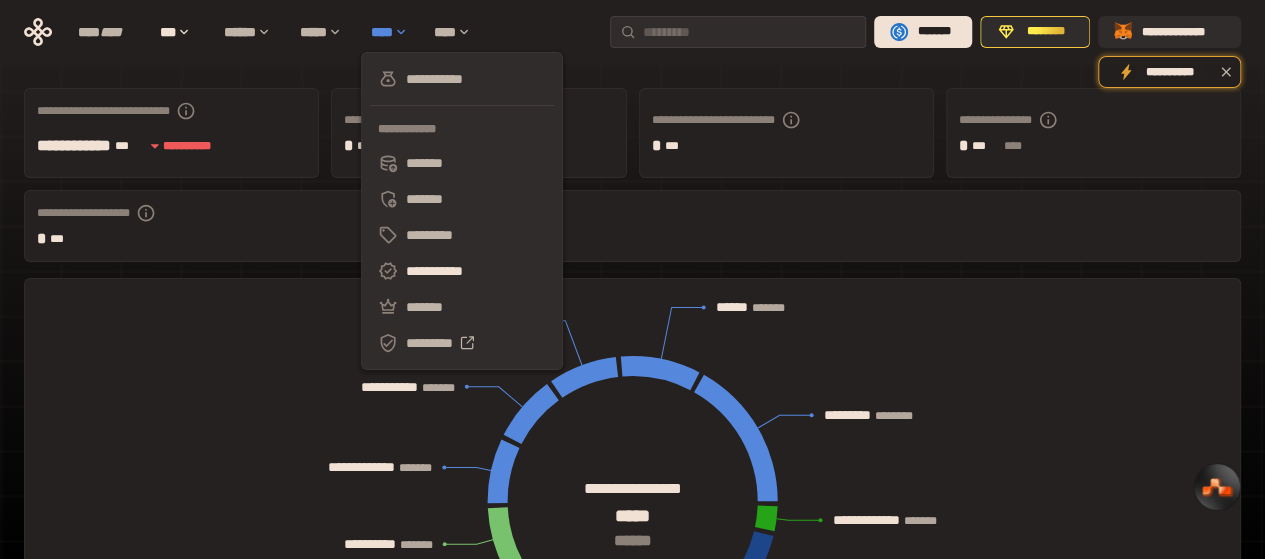 click on "****" at bounding box center (392, 32) 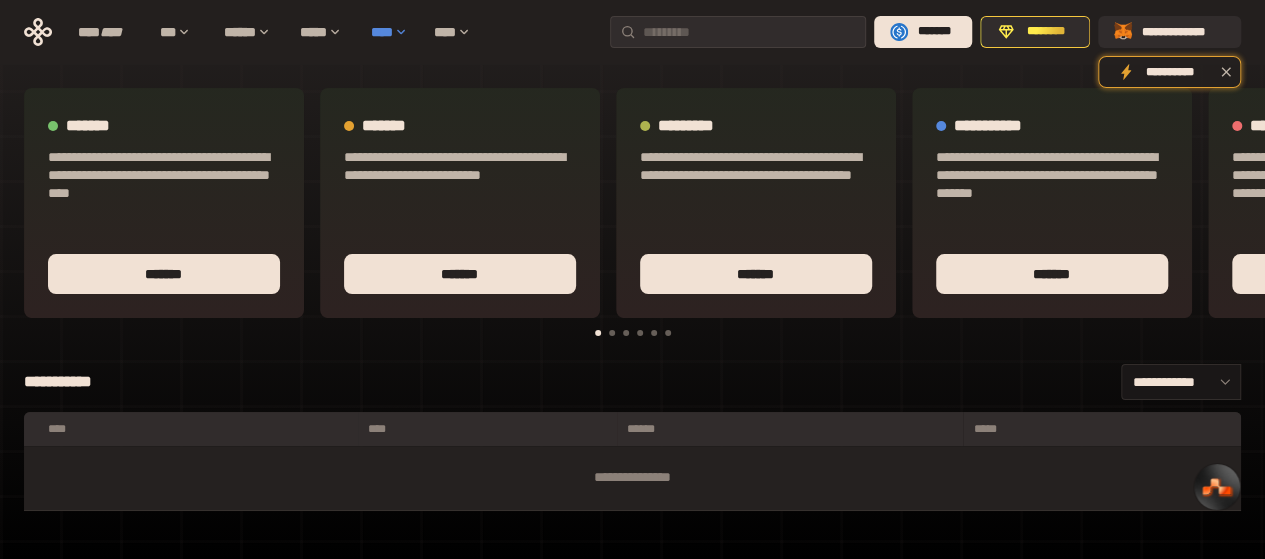 click on "****" at bounding box center [392, 32] 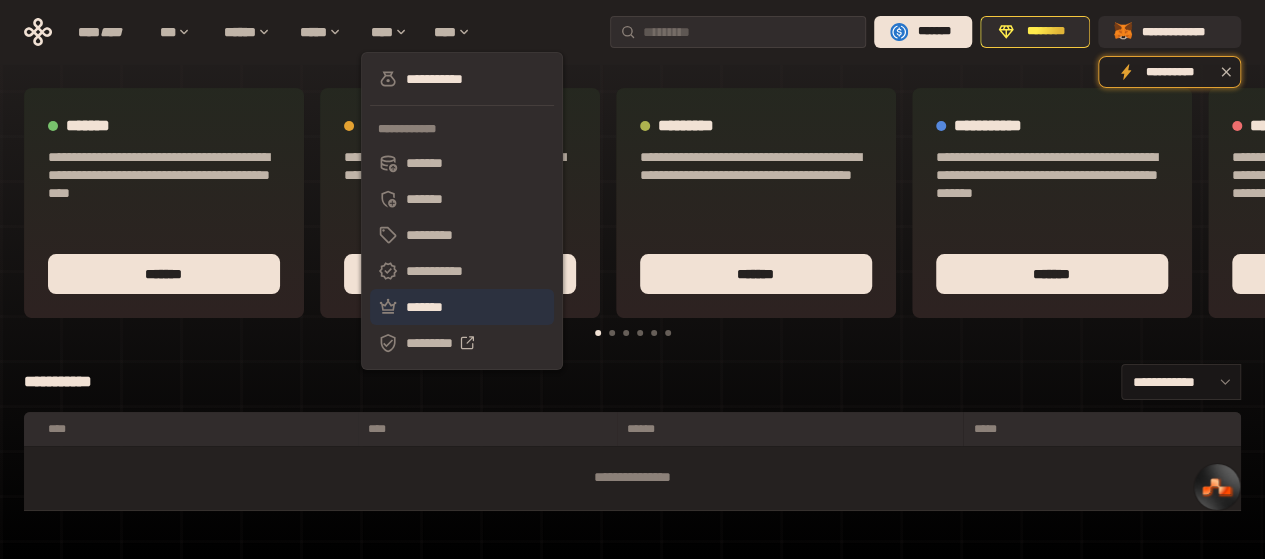 click on "*******" at bounding box center (462, 307) 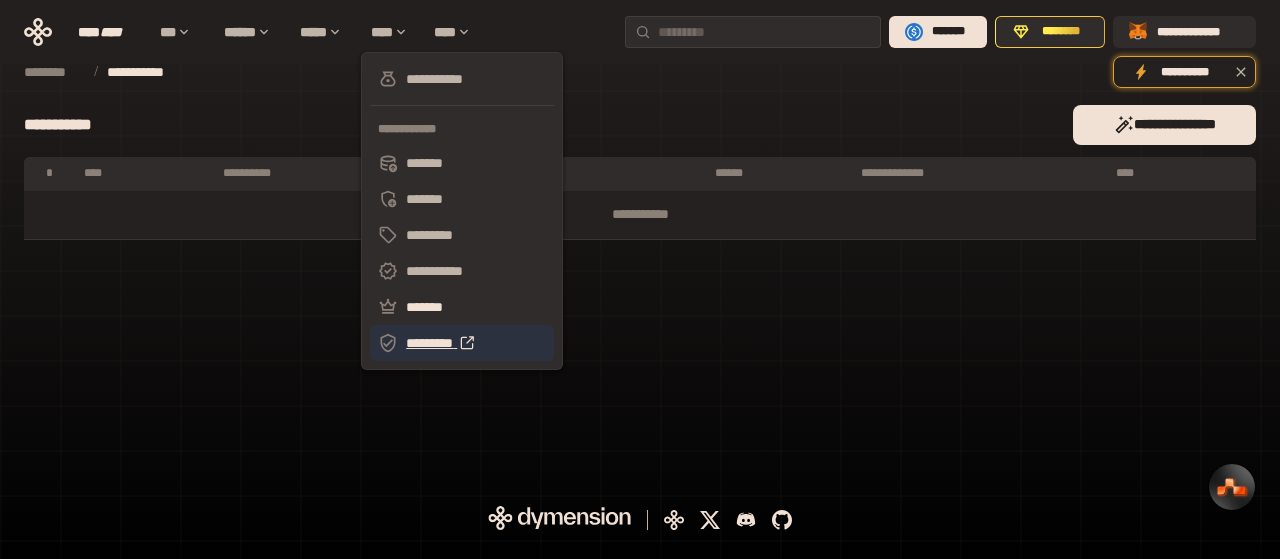 click on "*********" at bounding box center (462, 343) 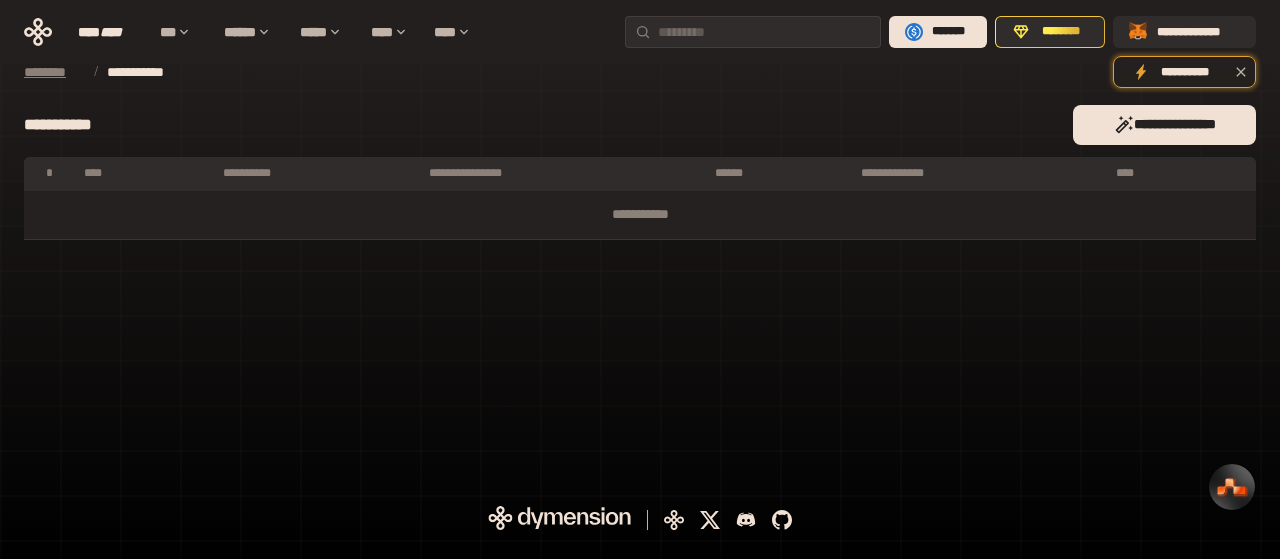 click on "********" at bounding box center [53, 72] 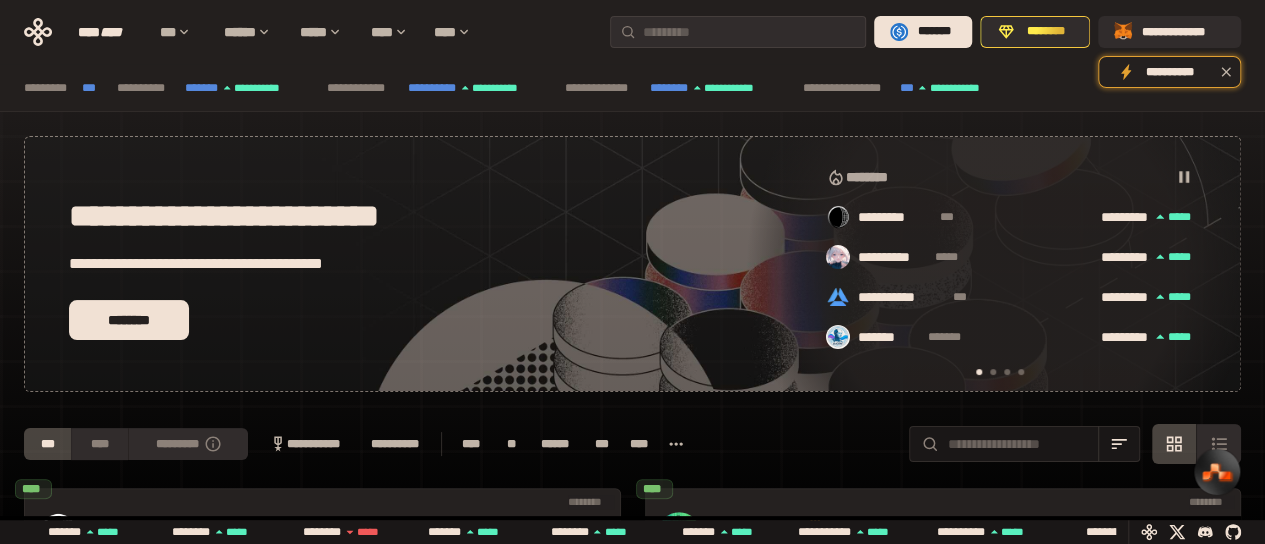 scroll, scrollTop: 0, scrollLeft: 16, axis: horizontal 